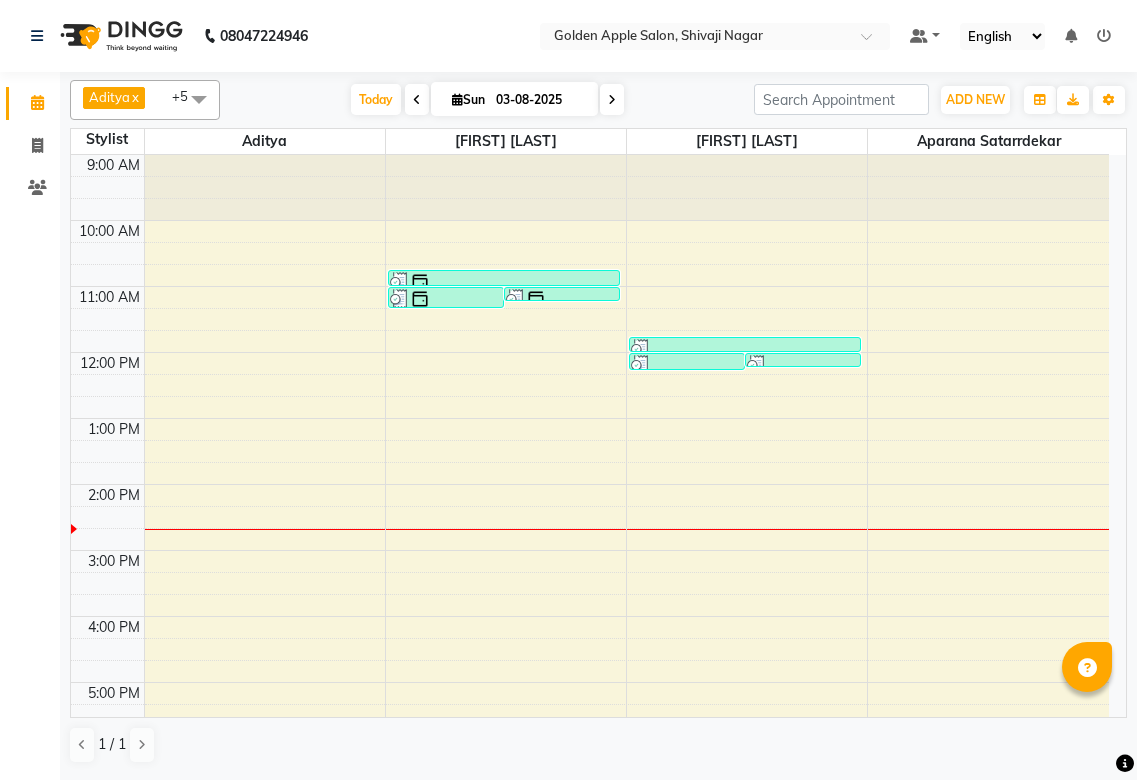 scroll, scrollTop: 0, scrollLeft: 0, axis: both 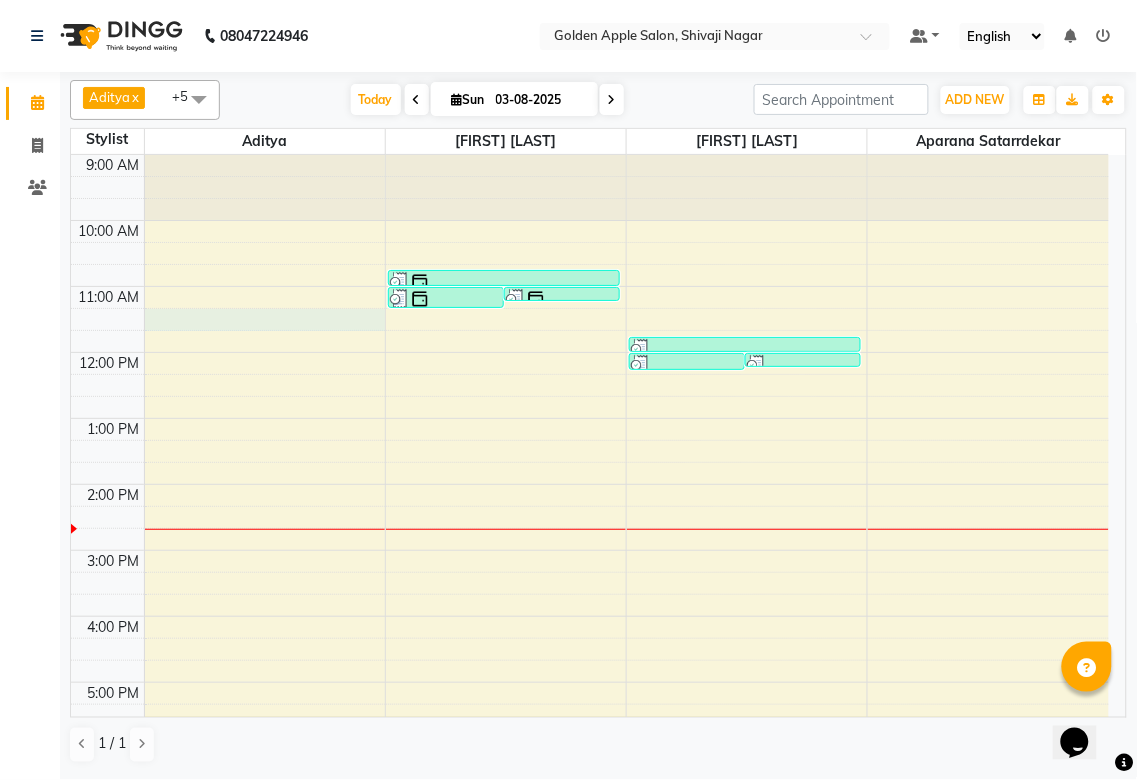click on "[TIME] [TIME] [TIME] [TIME] [TIME] [TIME] [TIME] [TIME] [TIME] [TIME] [TIME] [TIME] [TIME] [TIME] [TIME] [FIRST] [LAST], [ALPHANUMERIC], [TIME]-[TIME], [SERVICE], [SERVICE], [SERVICE] [FIRST] [LAST], [ALPHANUMERIC], [TIME]-[TIME], [SERVICE] [FIRST] [LAST], [ALPHANUMERIC], [TIME]-[TIME], [SERVICE] [FIRST] [LAST], [ALPHANUMERIC], [TIME]-[TIME], [SERVICE], [SERVICE], [SERVICE], [SERVICE] [FIRST] [LAST], [ALPHANUMERIC], [TIME]-[TIME], [SERVICE] [FIRST] [LAST], [ALPHANUMERIC], [TIME]-[TIME], [SERVICE]" at bounding box center [590, 583] 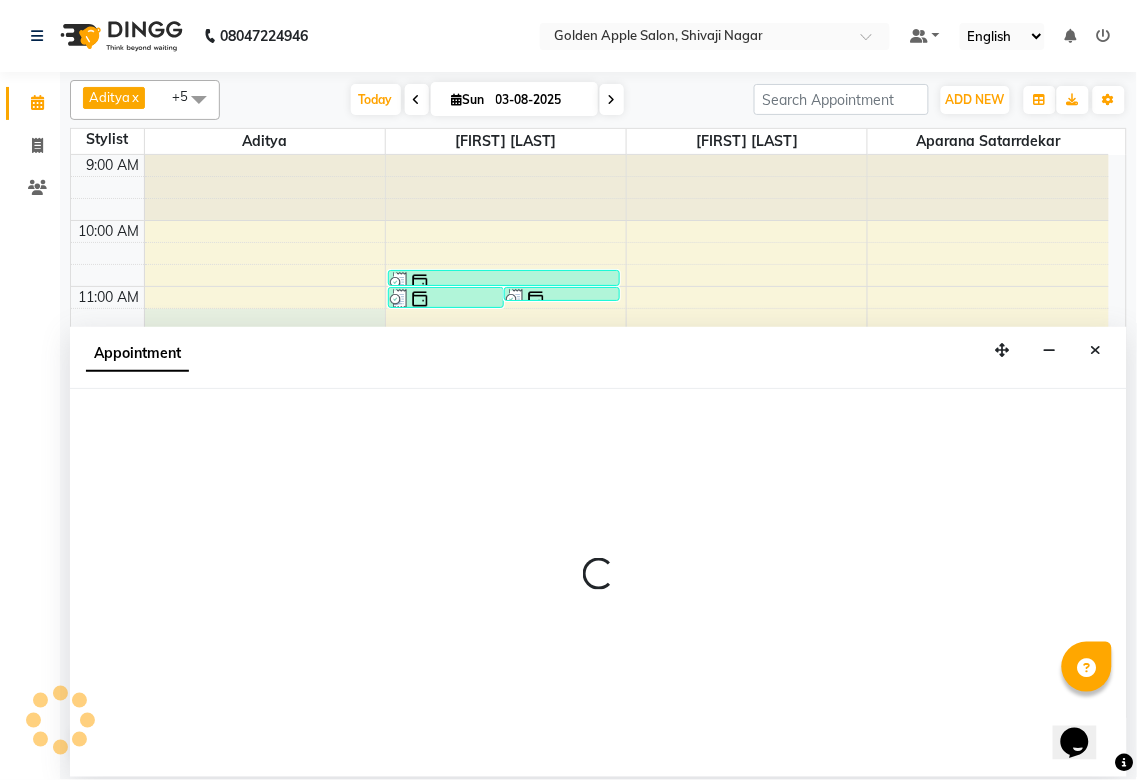 select on "54411" 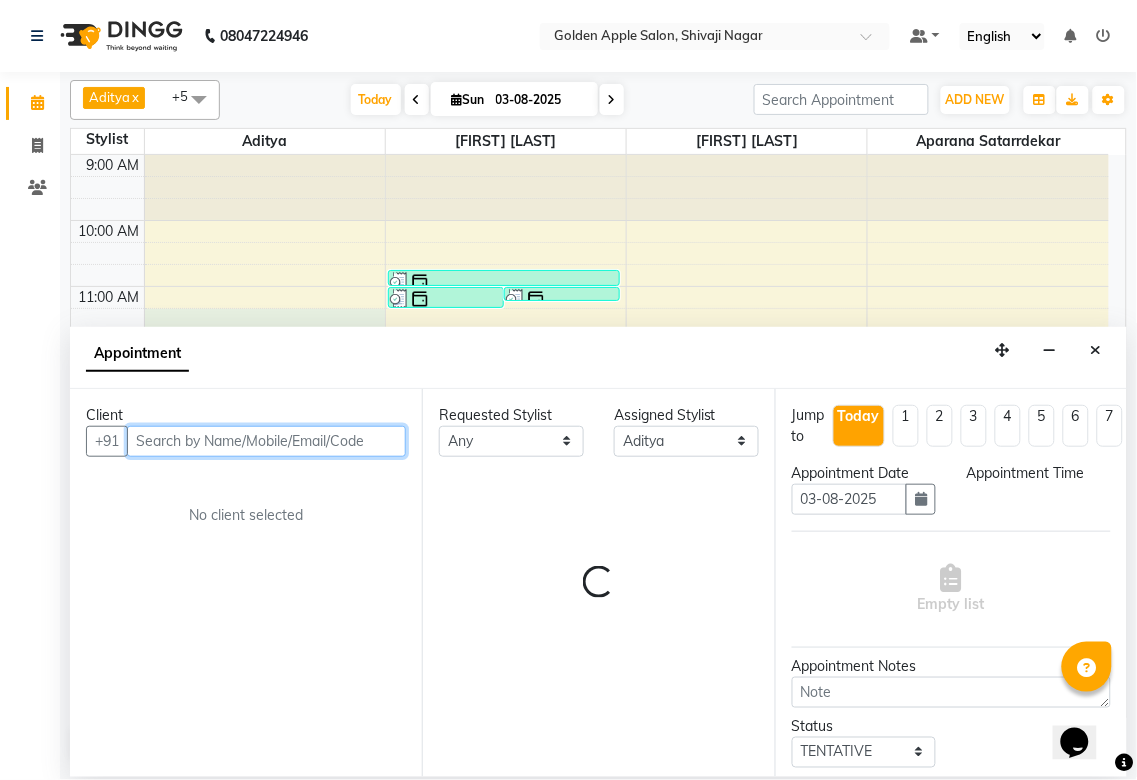 select on "675" 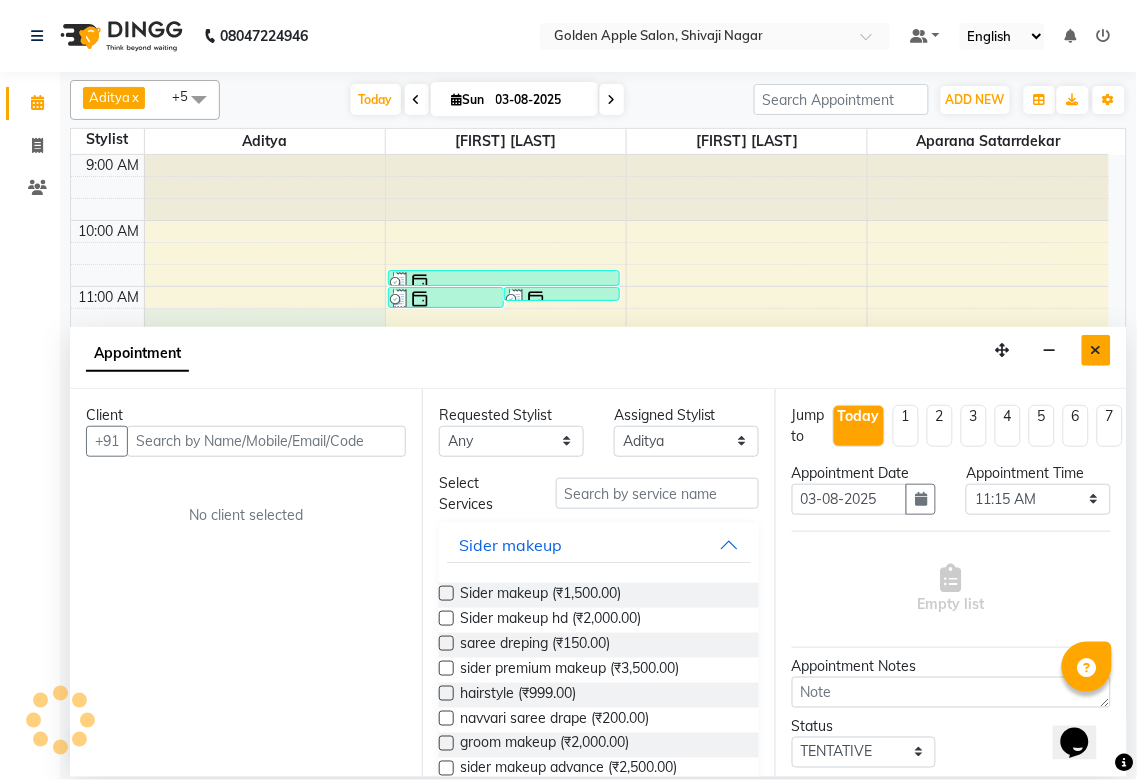 click at bounding box center [1096, 350] 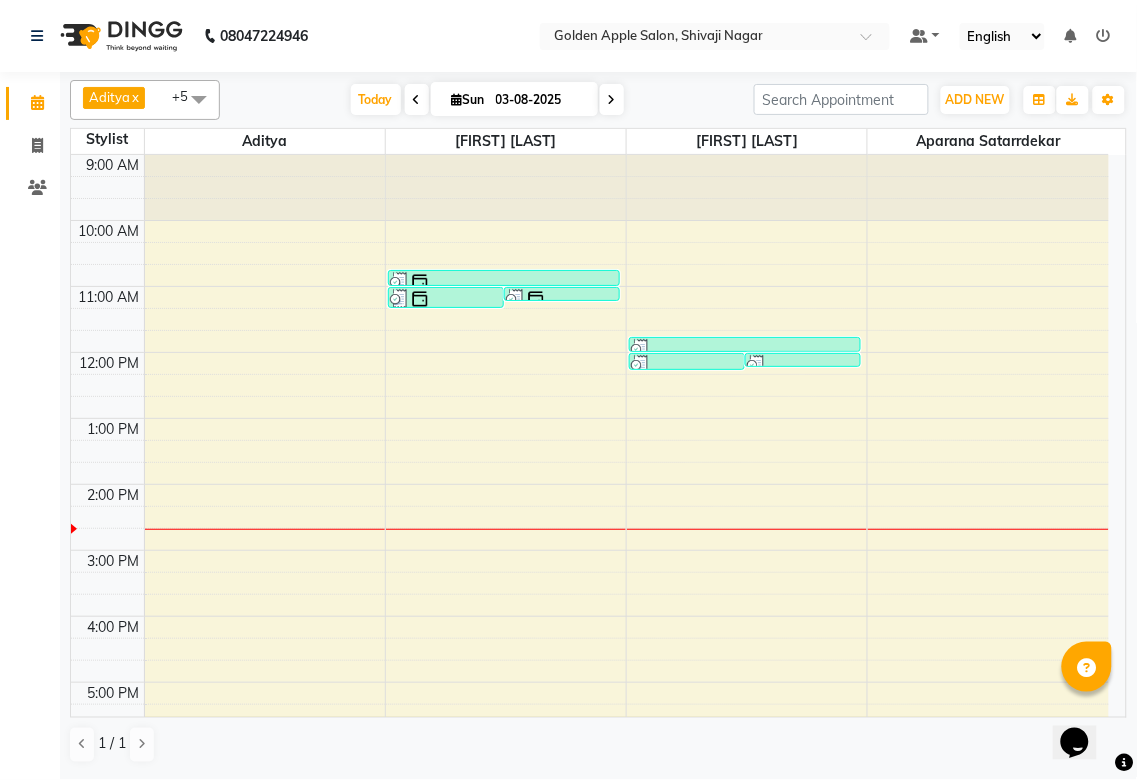 click on "[TIME] [TIME] [TIME] [TIME] [TIME] [TIME] [TIME] [TIME] [TIME] [TIME] [TIME] [TIME] [TIME] [TIME] [TIME] [FIRST] [LAST], [ALPHANUMERIC], [TIME]-[TIME], [SERVICE], [SERVICE], [SERVICE] [FIRST] [LAST], [ALPHANUMERIC], [TIME]-[TIME], [SERVICE] [FIRST] [LAST], [ALPHANUMERIC], [TIME]-[TIME], [SERVICE] [FIRST] [LAST], [ALPHANUMERIC], [TIME]-[TIME], [SERVICE], [SERVICE], [SERVICE], [SERVICE] [FIRST] [LAST], [ALPHANUMERIC], [TIME]-[TIME], [SERVICE] [FIRST] [LAST], [ALPHANUMERIC], [TIME]-[TIME], [SERVICE]" at bounding box center [590, 583] 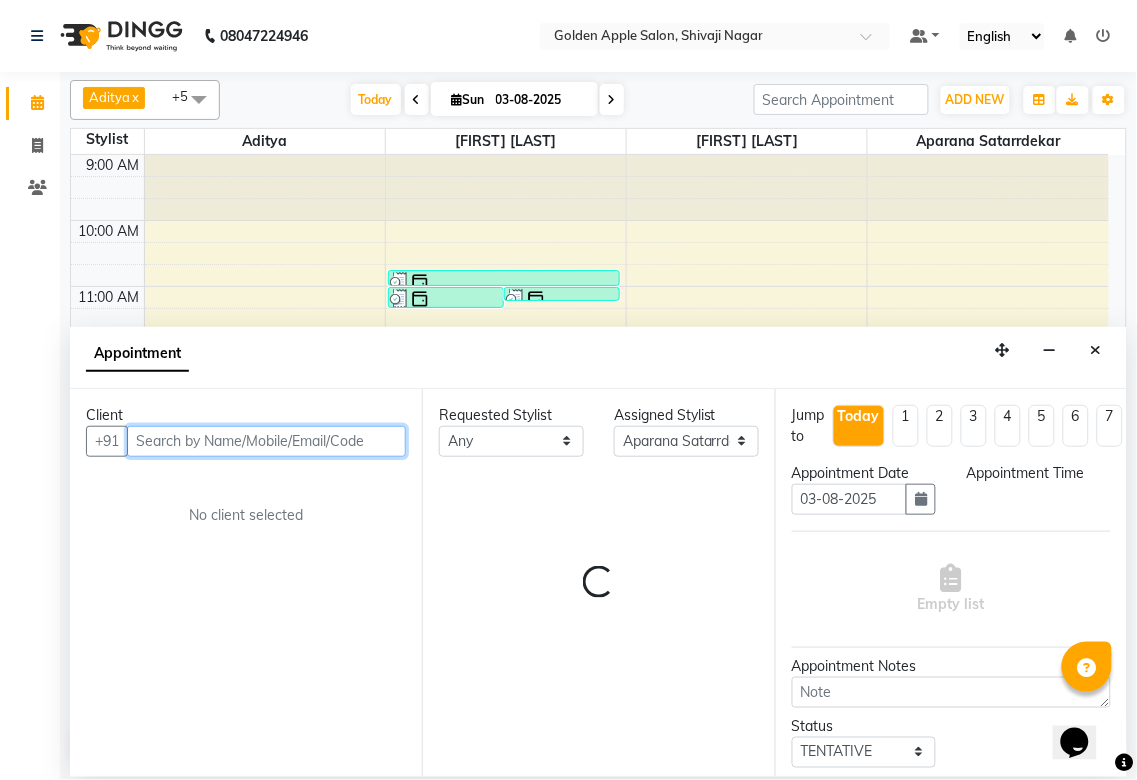 select on "720" 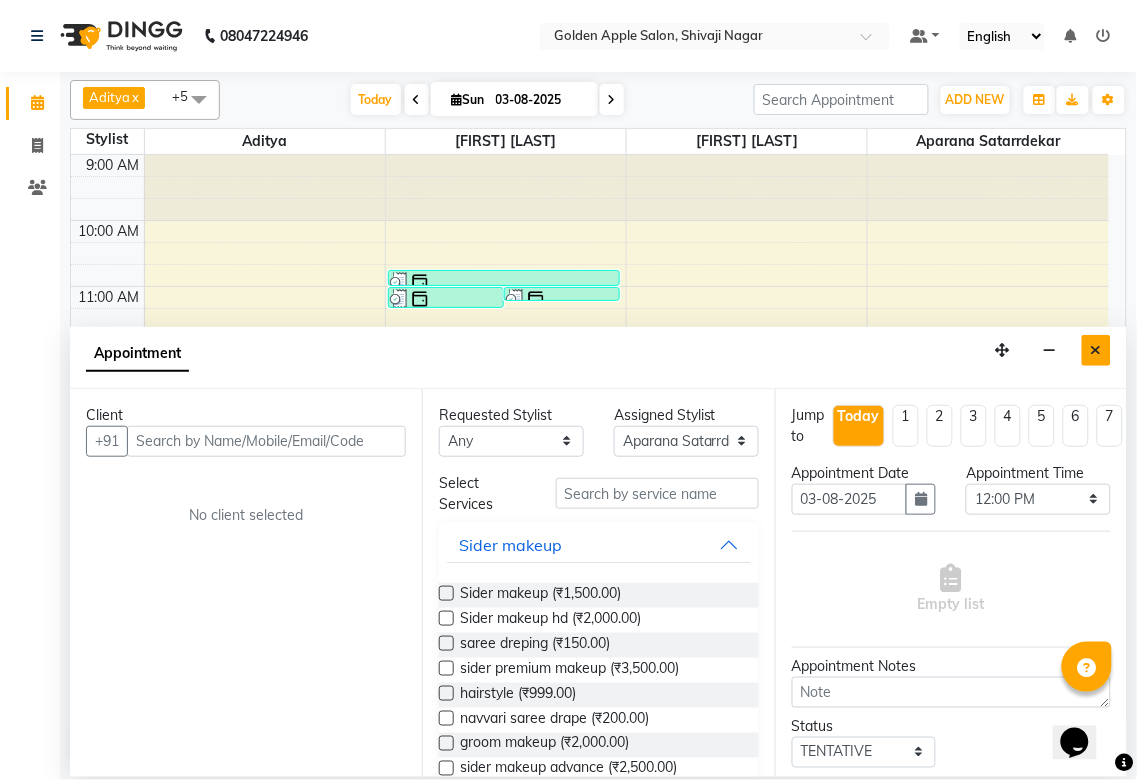 click at bounding box center (1096, 350) 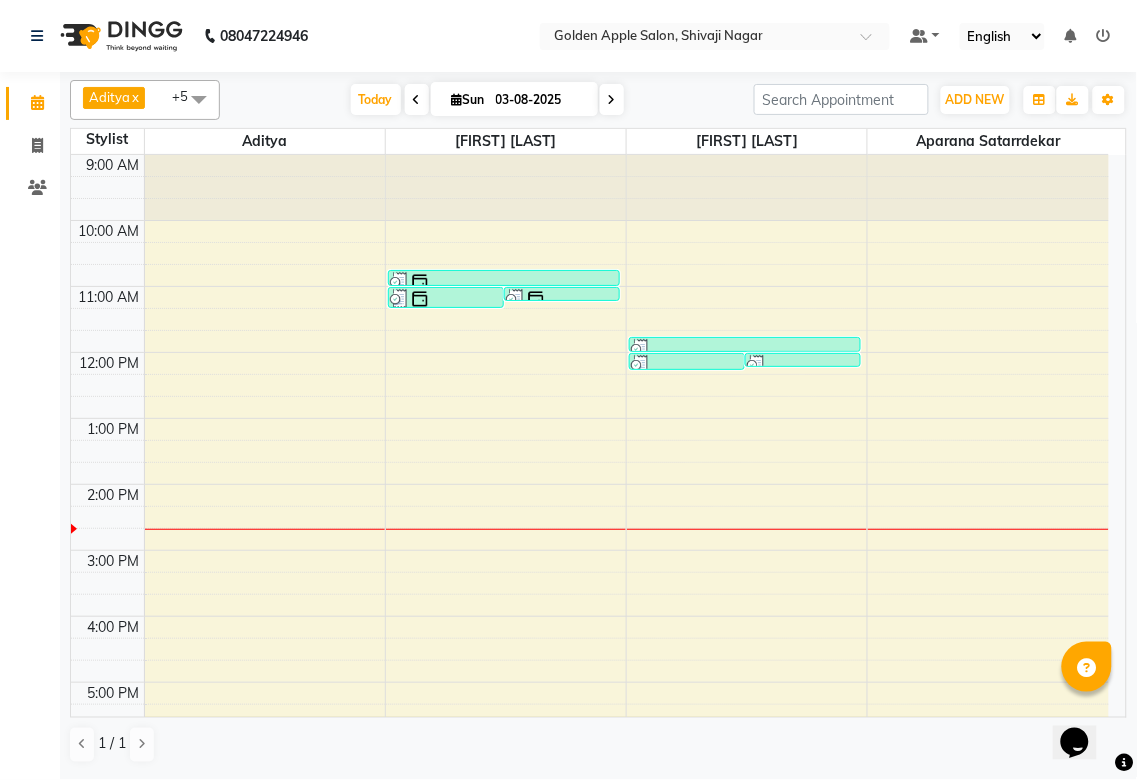 click on "x" at bounding box center [134, 97] 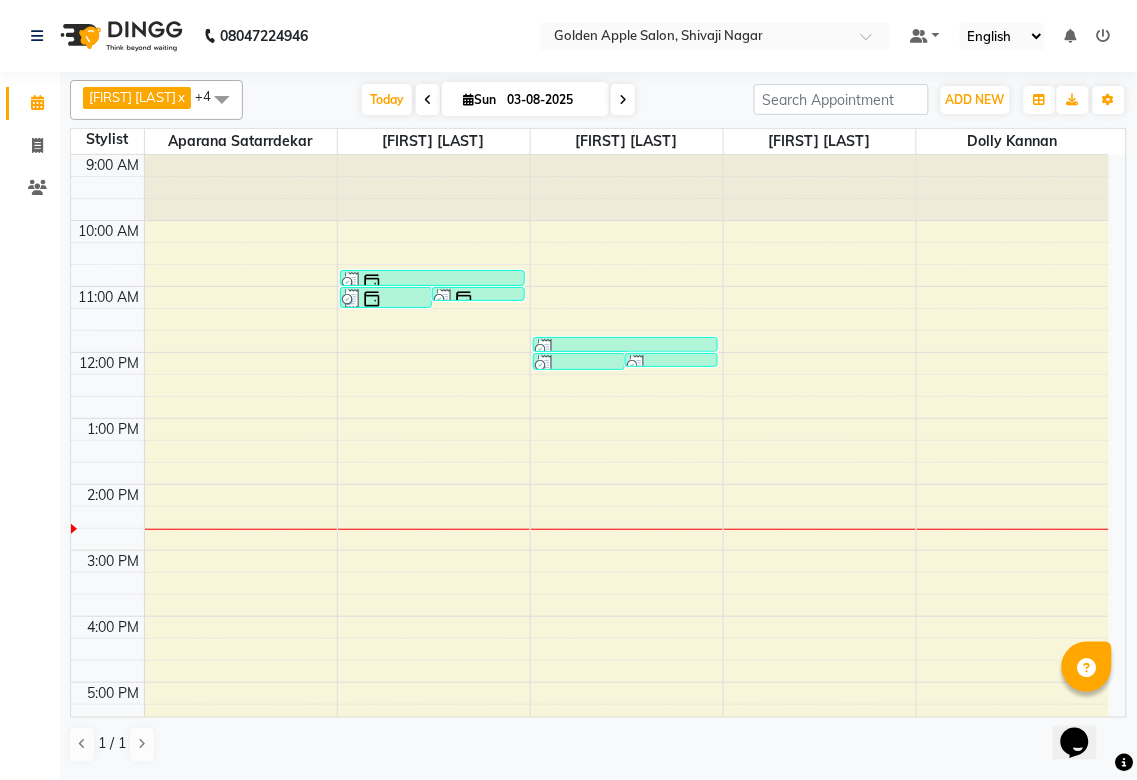 click on "[FIRST] [LAST]" at bounding box center [132, 97] 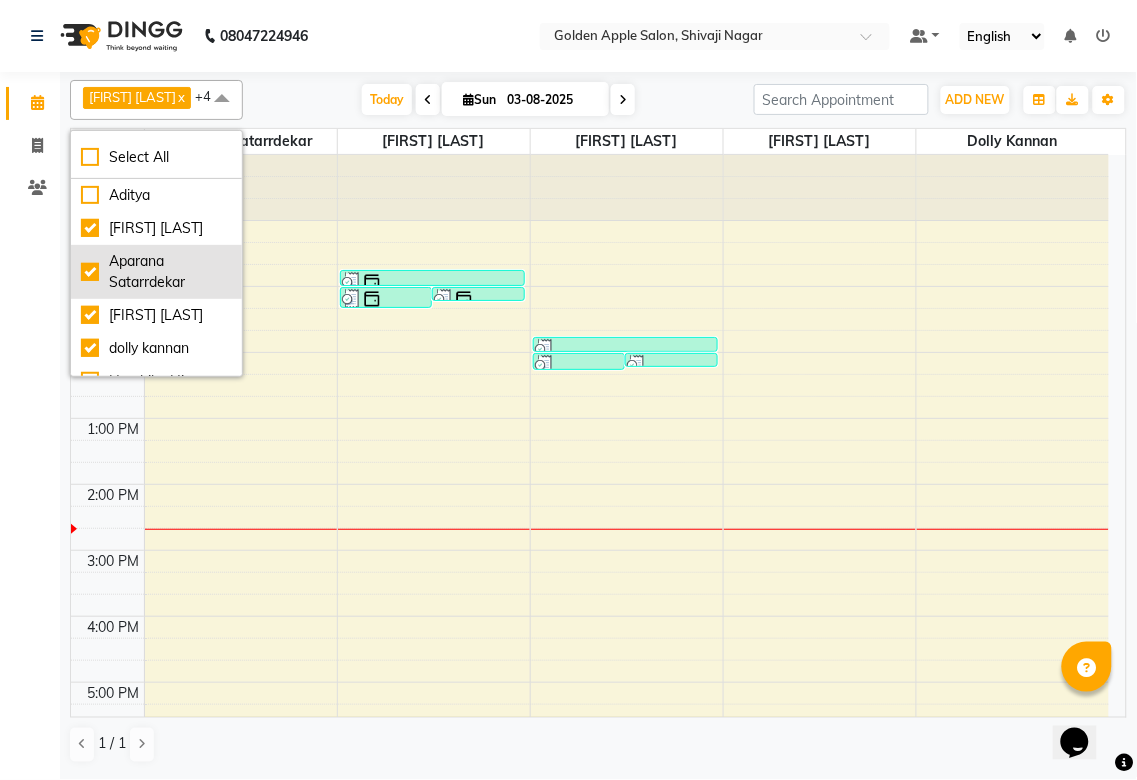 click on "Aparana Satarrdekar" at bounding box center [156, 272] 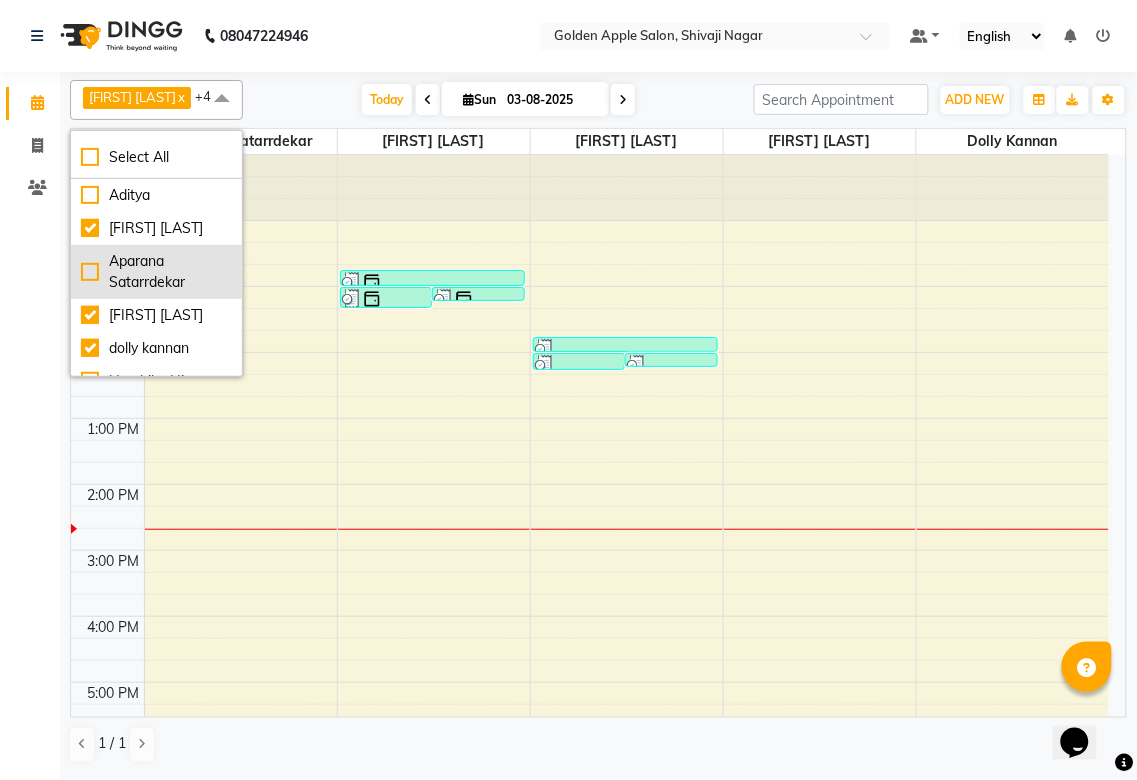 checkbox on "false" 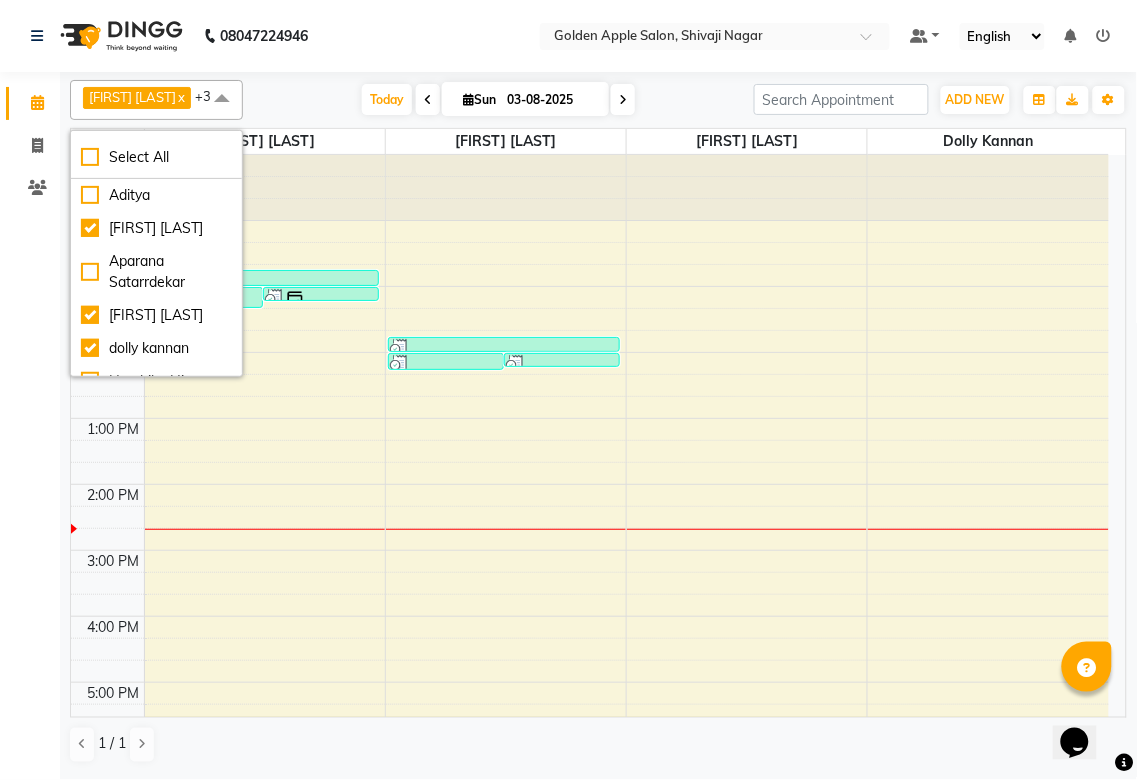 click on "[TIME] [TIME] [TIME] [TIME] [TIME] [TIME] [TIME] [TIME] [TIME] [TIME] [TIME] [TIME] [TIME] [TIME] [TIME] [FIRST] [LAST], [ALPHANUMERIC], [TIME]-[TIME], [SERVICE], [SERVICE], [SERVICE] [FIRST] [LAST], [ALPHANUMERIC], [TIME]-[TIME], [SERVICE] [FIRST] [LAST], [ALPHANUMERIC], [TIME]-[TIME], [SERVICE] [FIRST] [LAST], [ALPHANUMERIC], [TIME]-[TIME], [SERVICE], [SERVICE], [SERVICE], [SERVICE] [FIRST] [LAST], [ALPHANUMERIC], [TIME]-[TIME], [SERVICE] [FIRST] [LAST], [ALPHANUMERIC], [TIME]-[TIME], [SERVICE]" at bounding box center [590, 583] 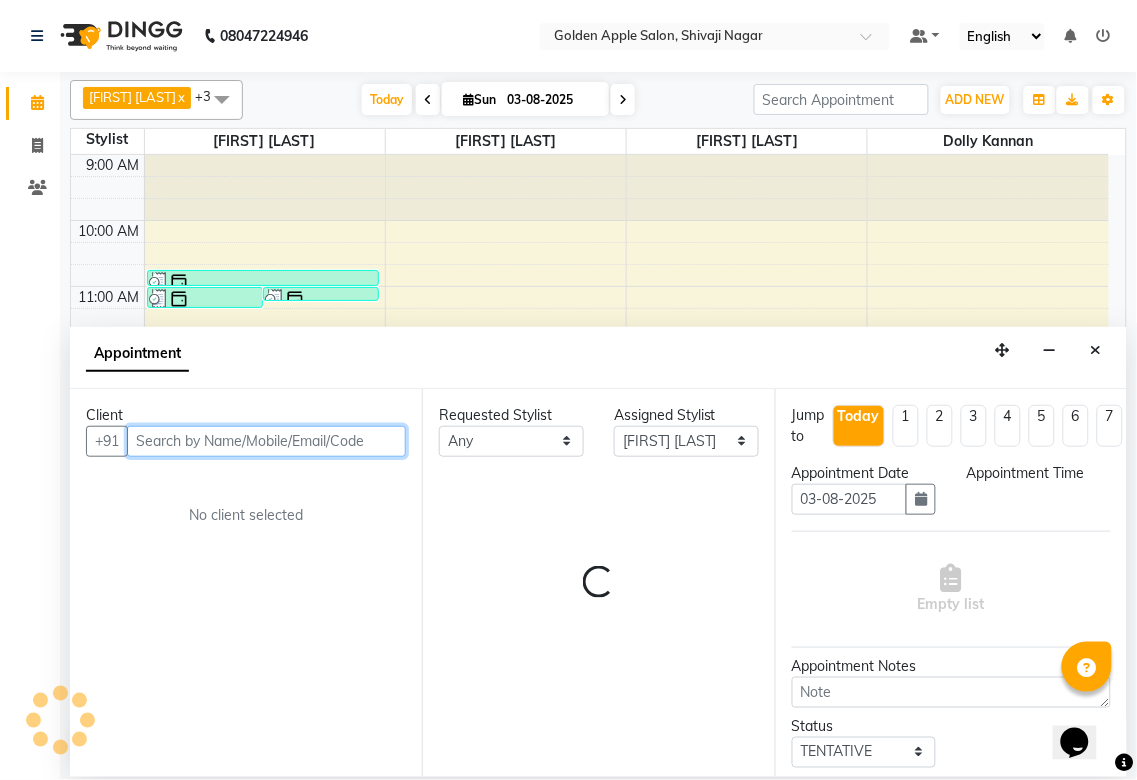 select on "705" 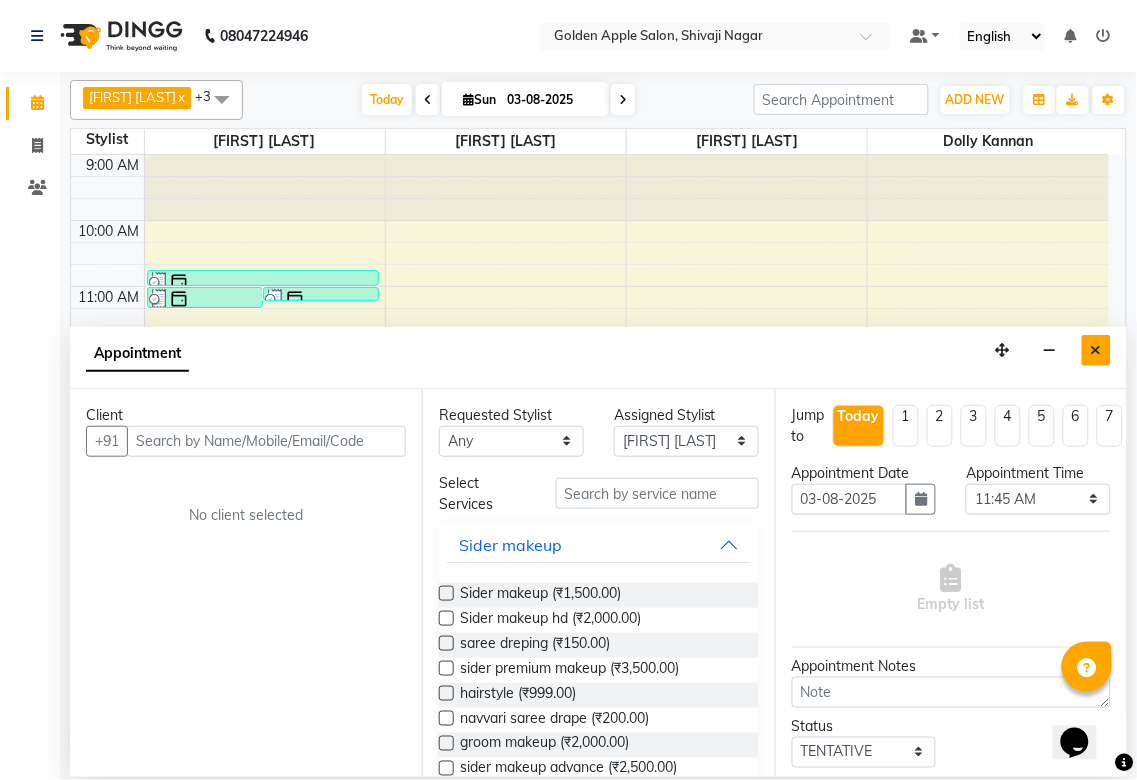 click at bounding box center (1096, 350) 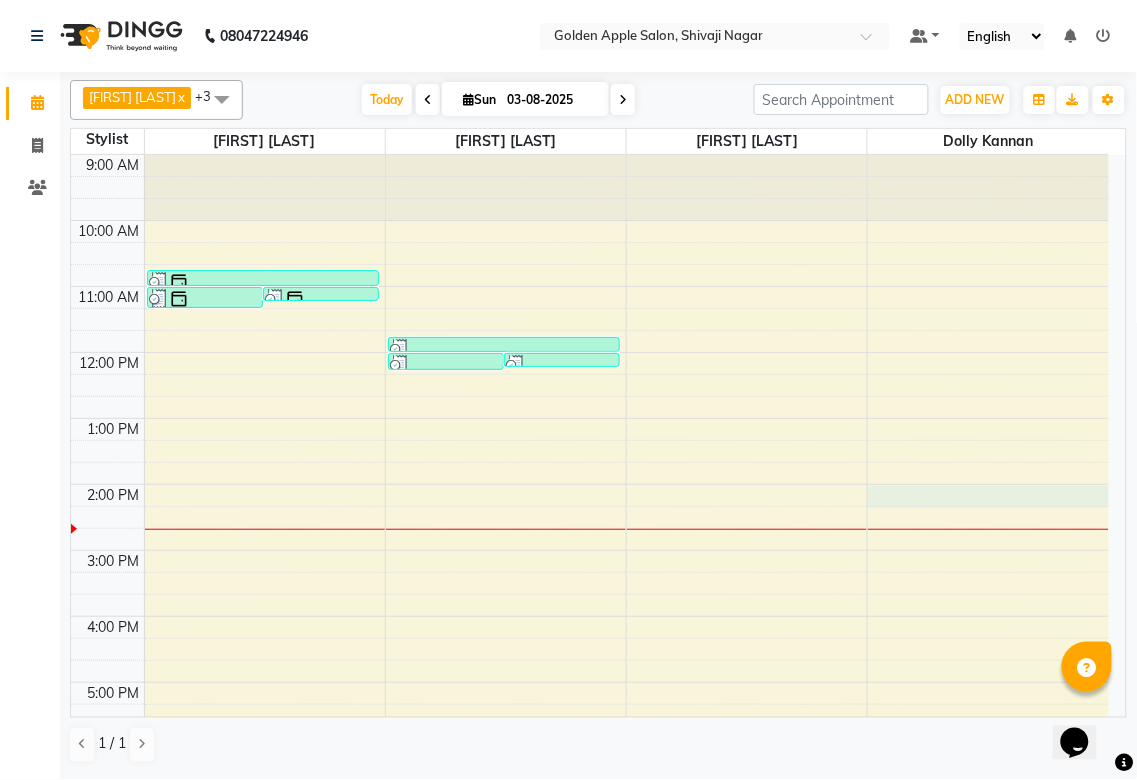 click on "[TIME] [TIME] [TIME] [TIME] [TIME] [TIME] [TIME] [TIME] [TIME] [TIME] [TIME] [TIME] [TIME] [TIME] [TIME] [FIRST] [LAST], [ALPHANUMERIC], [TIME]-[TIME], [SERVICE], [SERVICE], [SERVICE] [FIRST] [LAST], [ALPHANUMERIC], [TIME]-[TIME], [SERVICE] [FIRST] [LAST], [ALPHANUMERIC], [TIME]-[TIME], [SERVICE] [FIRST] [LAST], [ALPHANUMERIC], [TIME]-[TIME], [SERVICE], [SERVICE], [SERVICE], [SERVICE] [FIRST] [LAST], [ALPHANUMERIC], [TIME]-[TIME], [SERVICE] [FIRST] [LAST], [ALPHANUMERIC], [TIME]-[TIME], [SERVICE]" at bounding box center [590, 583] 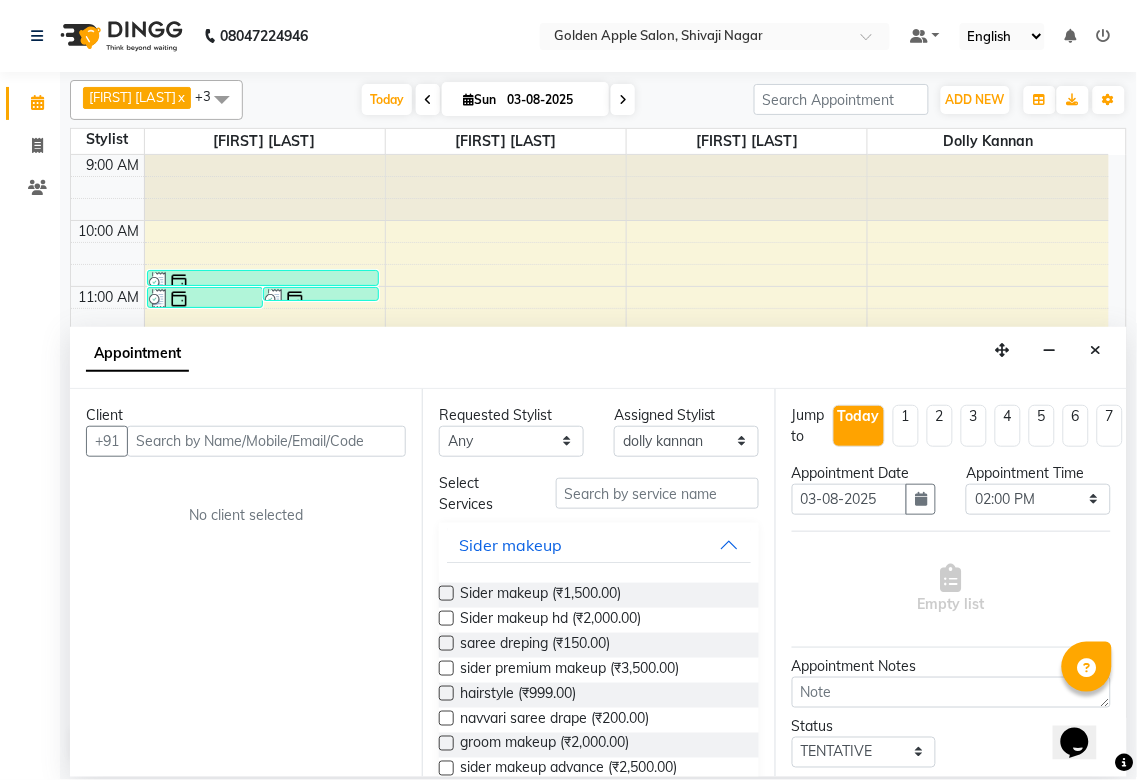 click at bounding box center [266, 441] 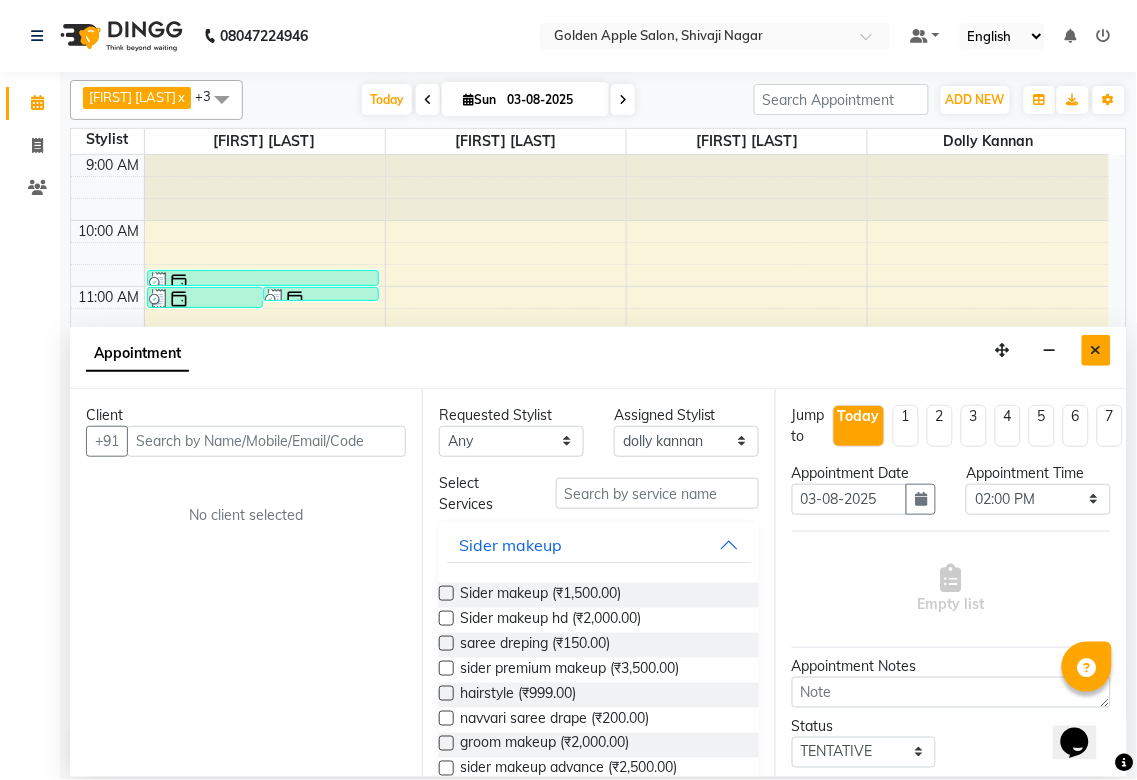 click at bounding box center (1096, 350) 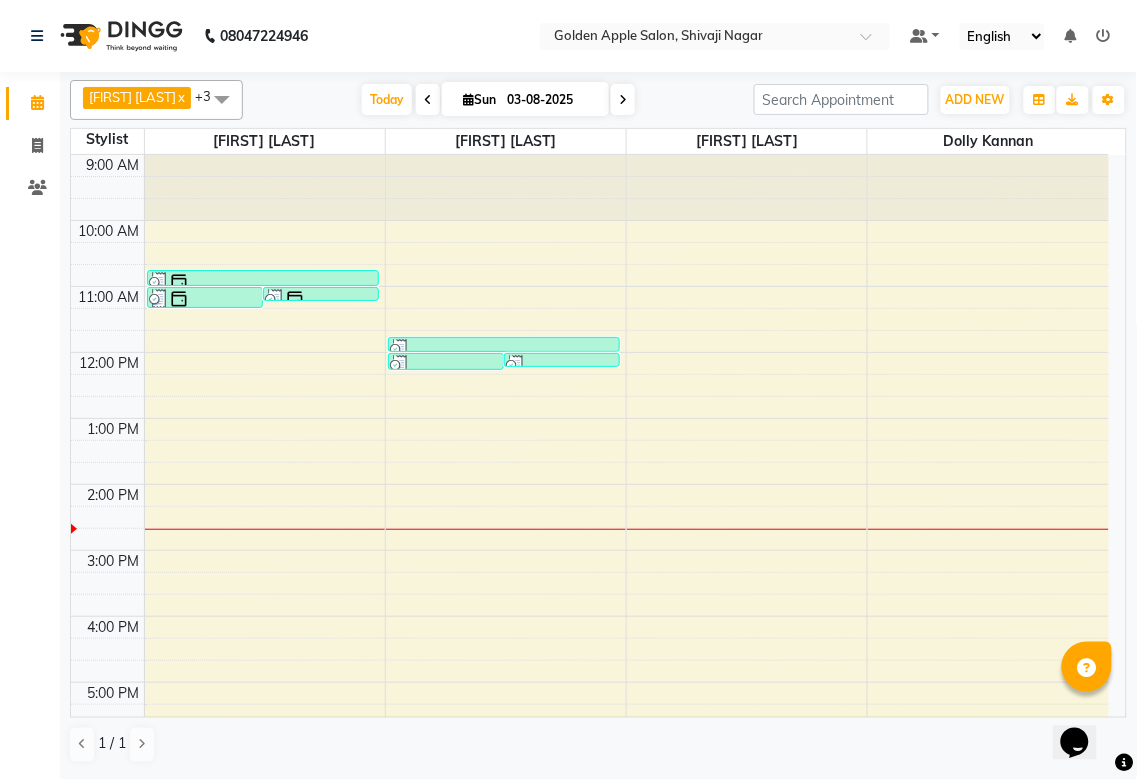 click on "[TIME] [TIME] [TIME] [TIME] [TIME] [TIME] [TIME] [TIME] [TIME] [TIME] [TIME] [TIME] [TIME] [TIME] [TIME] [FIRST] [LAST], [ALPHANUMERIC], [TIME]-[TIME], [SERVICE], [SERVICE], [SERVICE] [FIRST] [LAST], [ALPHANUMERIC], [TIME]-[TIME], [SERVICE] [FIRST] [LAST], [ALPHANUMERIC], [TIME]-[TIME], [SERVICE] [FIRST] [LAST], [ALPHANUMERIC], [TIME]-[TIME], [SERVICE], [SERVICE], [SERVICE], [SERVICE] [FIRST] [LAST], [ALPHANUMERIC], [TIME]-[TIME], [SERVICE] [FIRST] [LAST], [ALPHANUMERIC], [TIME]-[TIME], [SERVICE]" at bounding box center (590, 583) 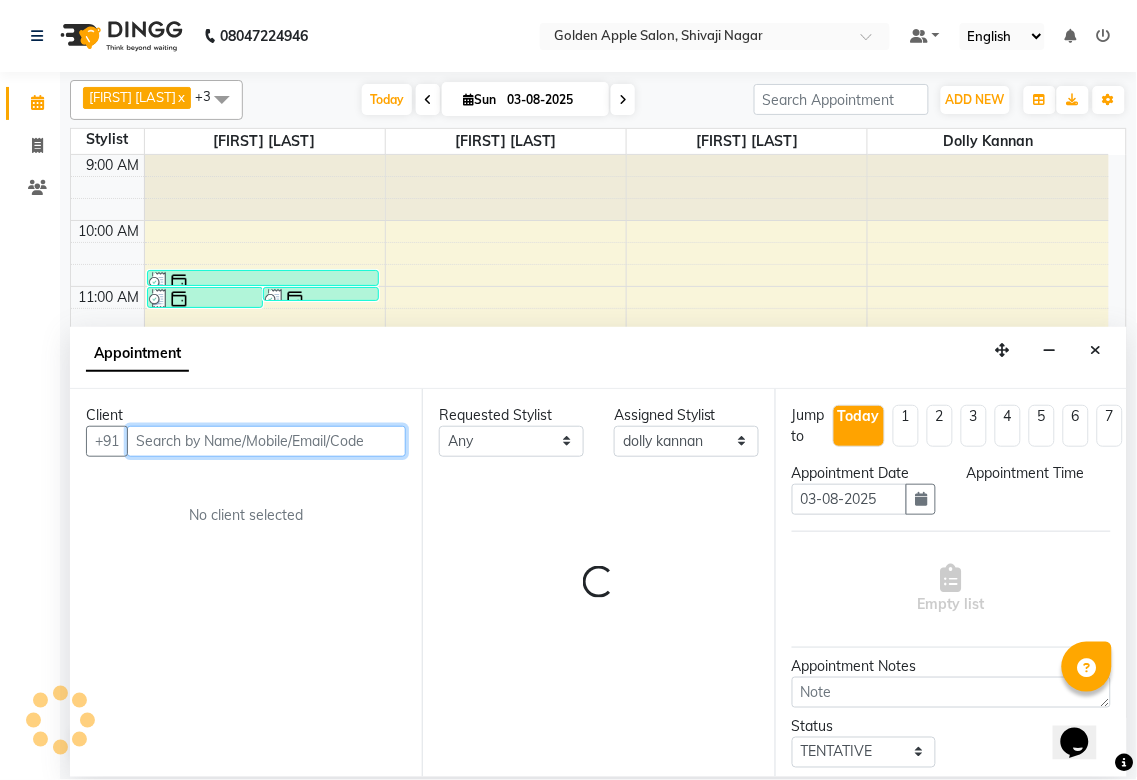 select on "885" 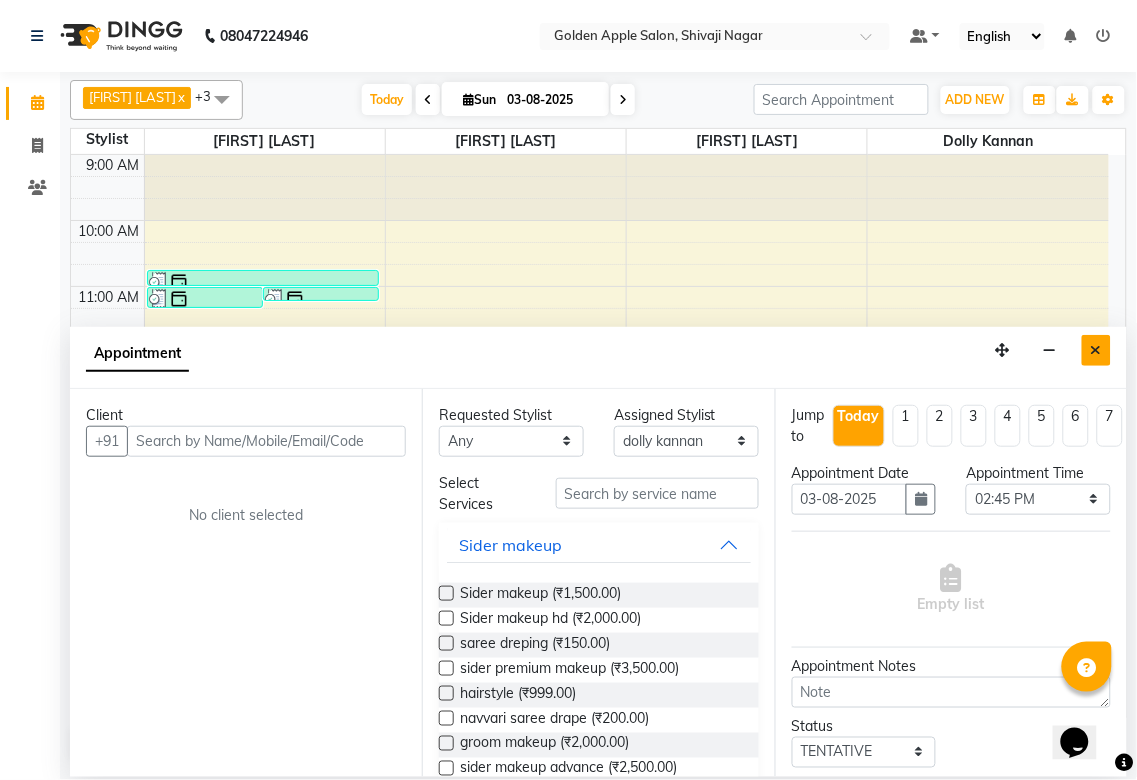 click at bounding box center [1096, 350] 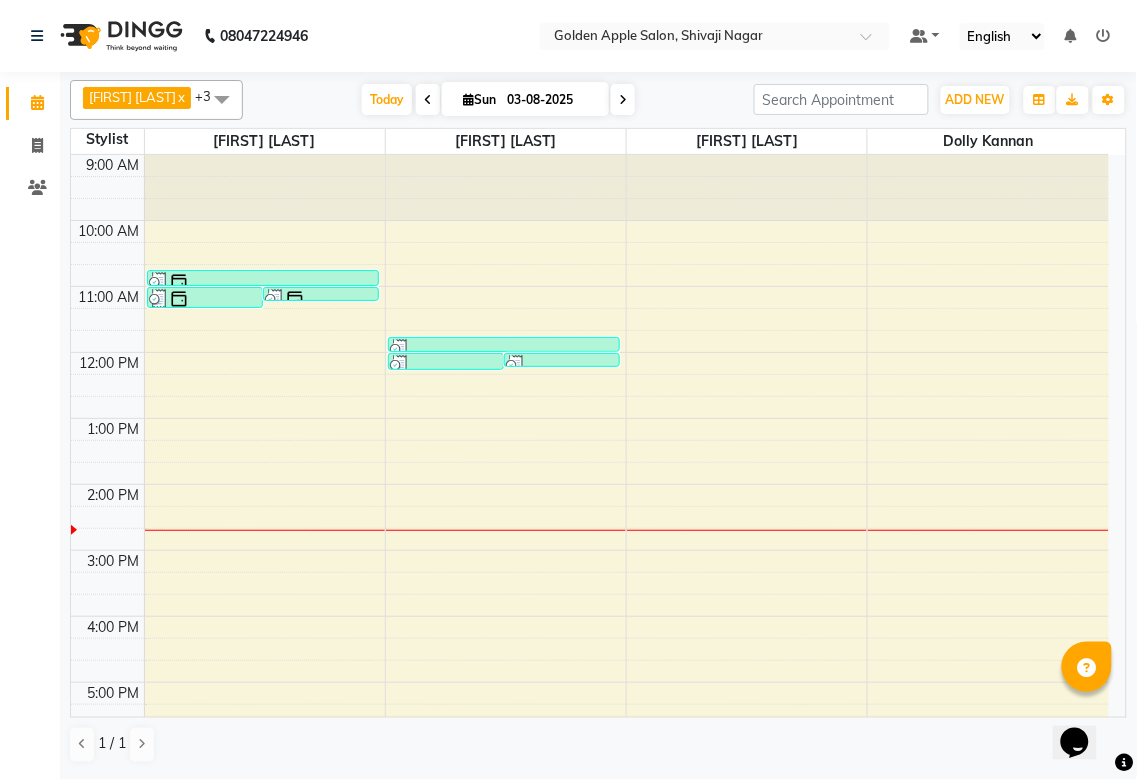 click on "[TIME] [TIME] [TIME] [TIME] [TIME] [TIME] [TIME] [TIME] [TIME] [TIME] [TIME] [TIME] [TIME] [TIME] [TIME] [FIRST] [LAST], [ALPHANUMERIC], [TIME]-[TIME], [SERVICE], [SERVICE], [SERVICE] [FIRST] [LAST], [ALPHANUMERIC], [TIME]-[TIME], [SERVICE] [FIRST] [LAST], [ALPHANUMERIC], [TIME]-[TIME], [SERVICE] [FIRST] [LAST], [ALPHANUMERIC], [TIME]-[TIME], [SERVICE], [SERVICE], [SERVICE], [SERVICE] [FIRST] [LAST], [ALPHANUMERIC], [TIME]-[TIME], [SERVICE] [FIRST] [LAST], [ALPHANUMERIC], [TIME]-[TIME], [SERVICE]" at bounding box center (590, 583) 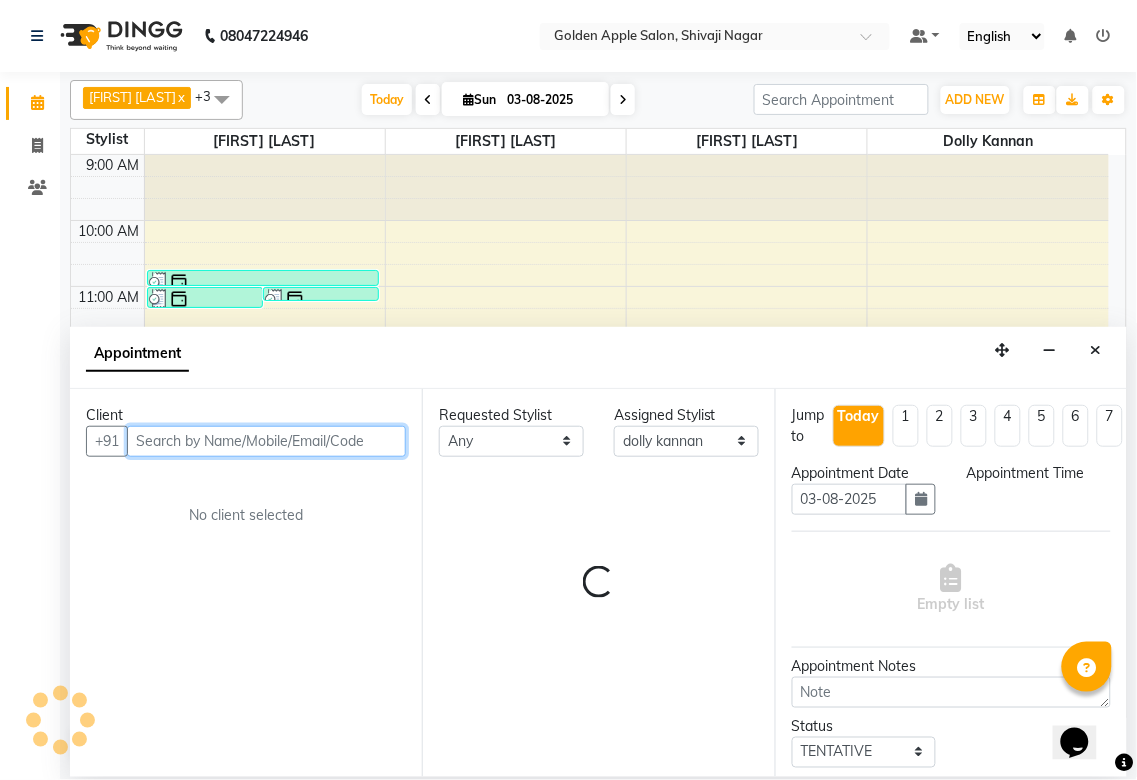 select on "855" 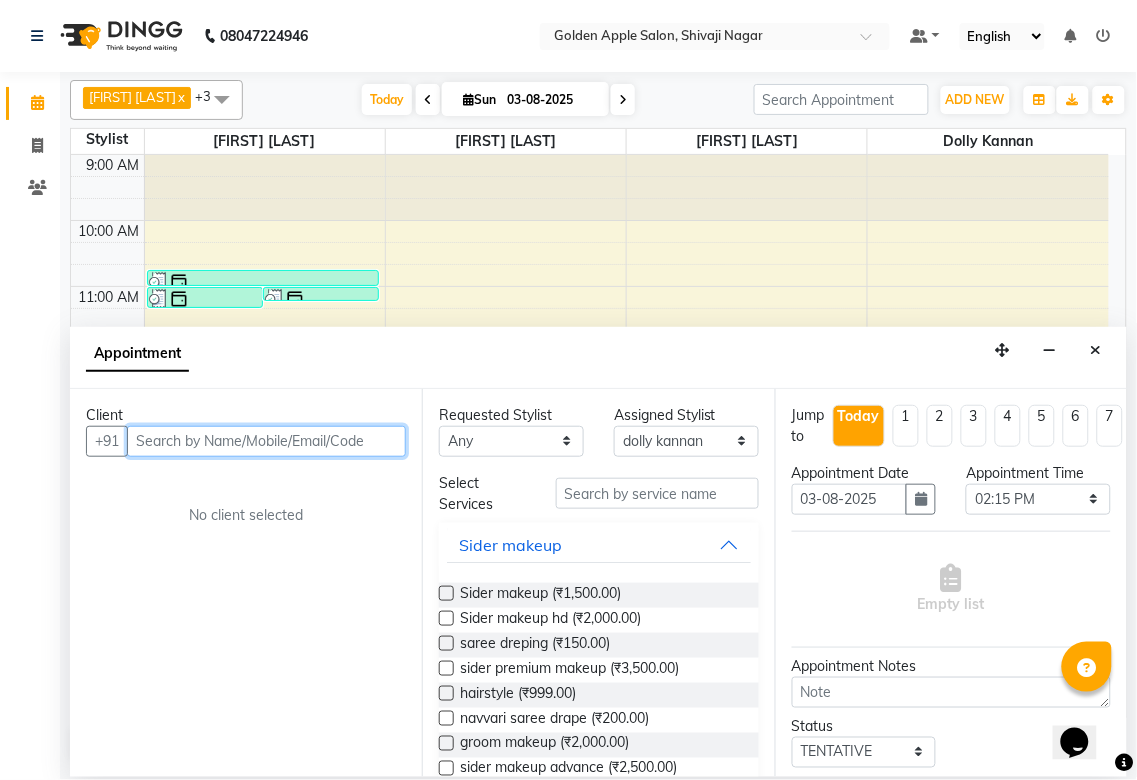 click at bounding box center (266, 441) 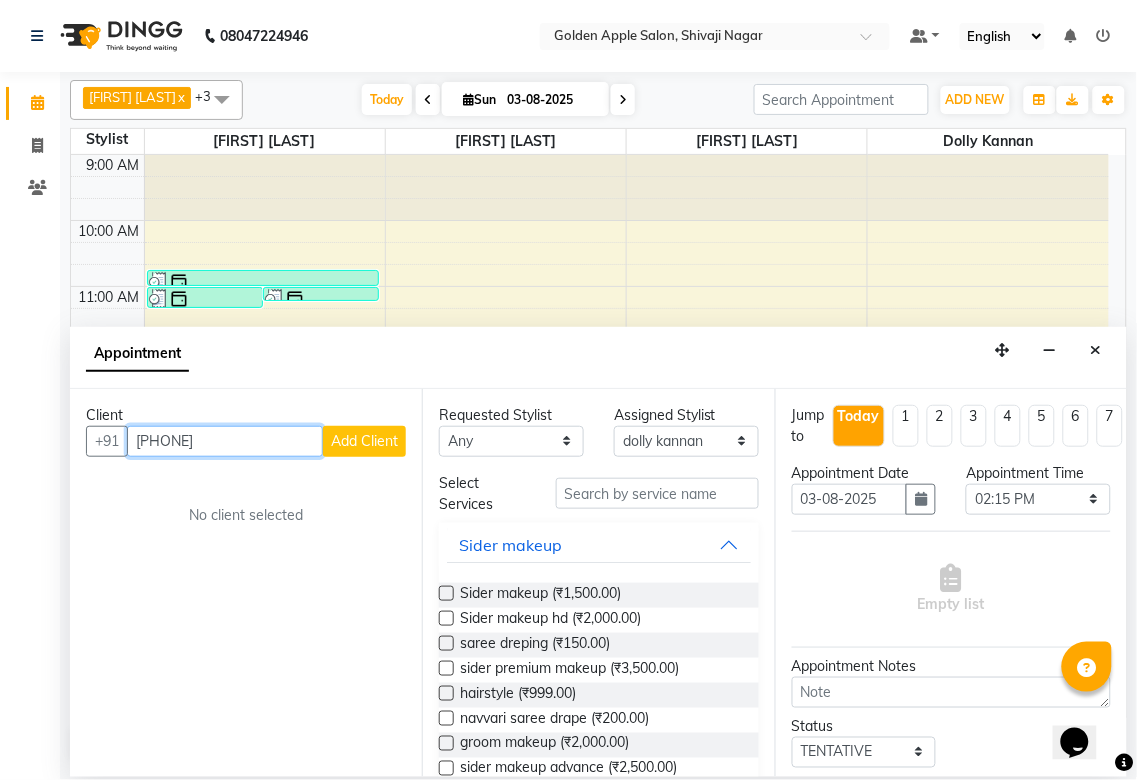 type on "[PHONE]" 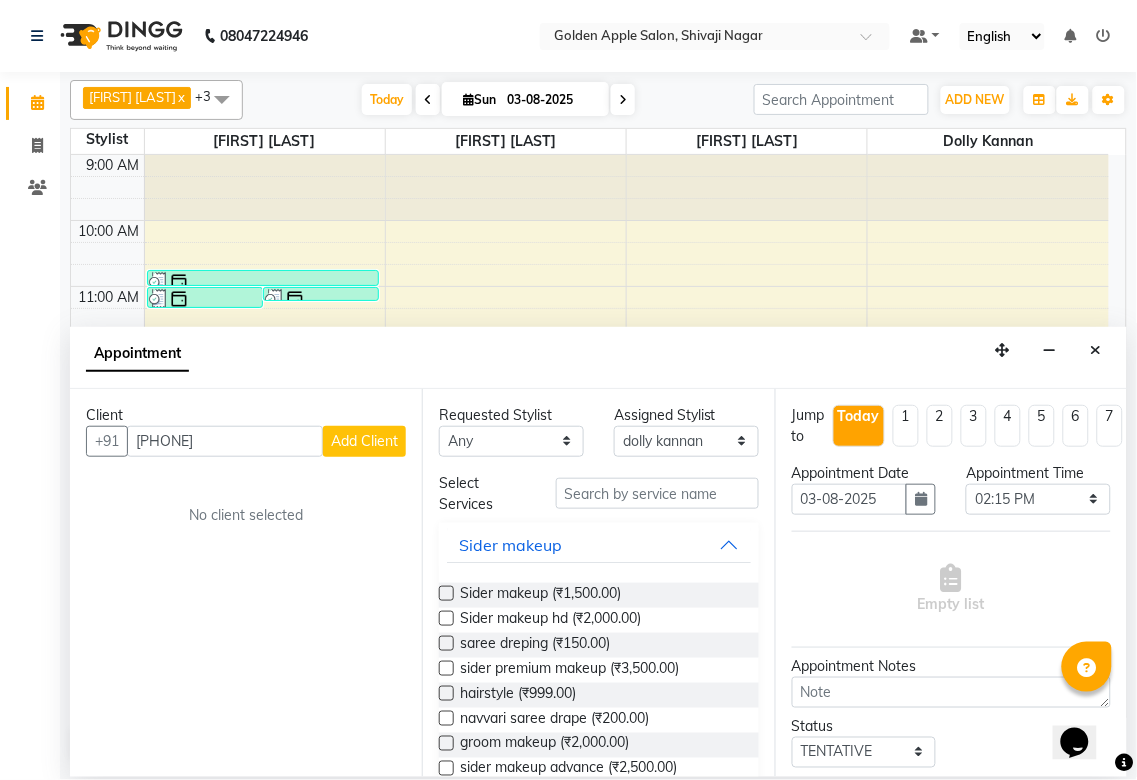 click on "Add Client" at bounding box center (364, 441) 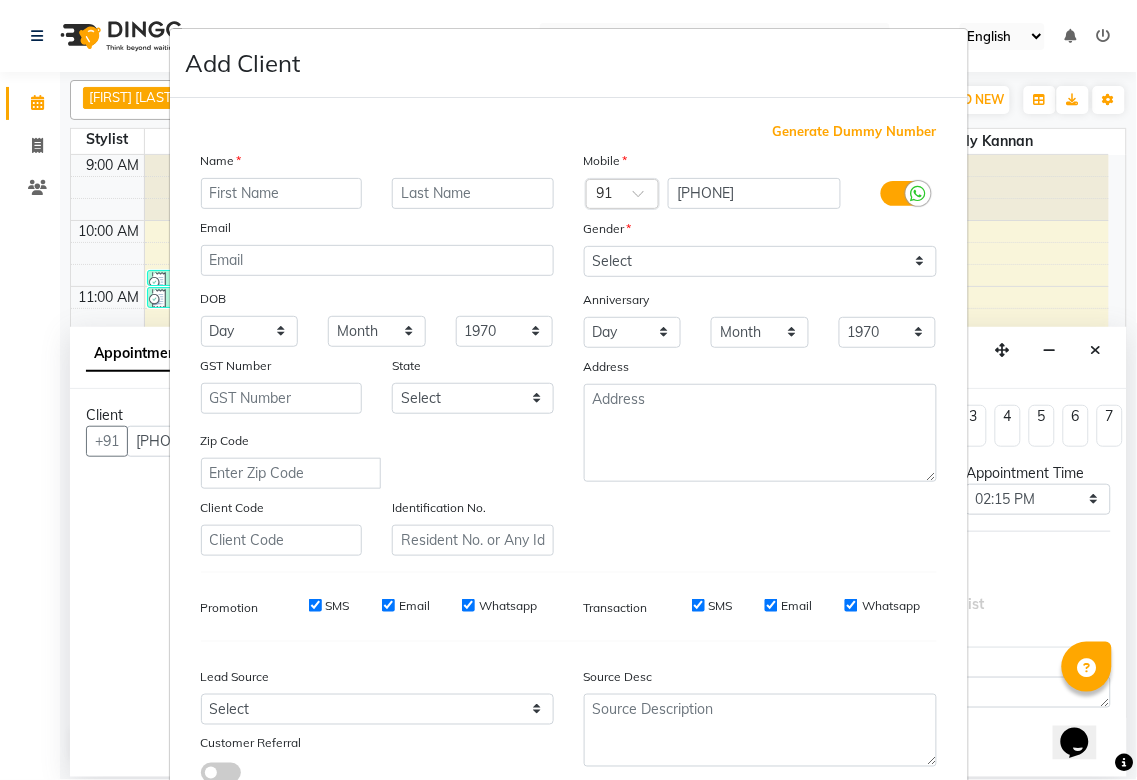 click at bounding box center [282, 193] 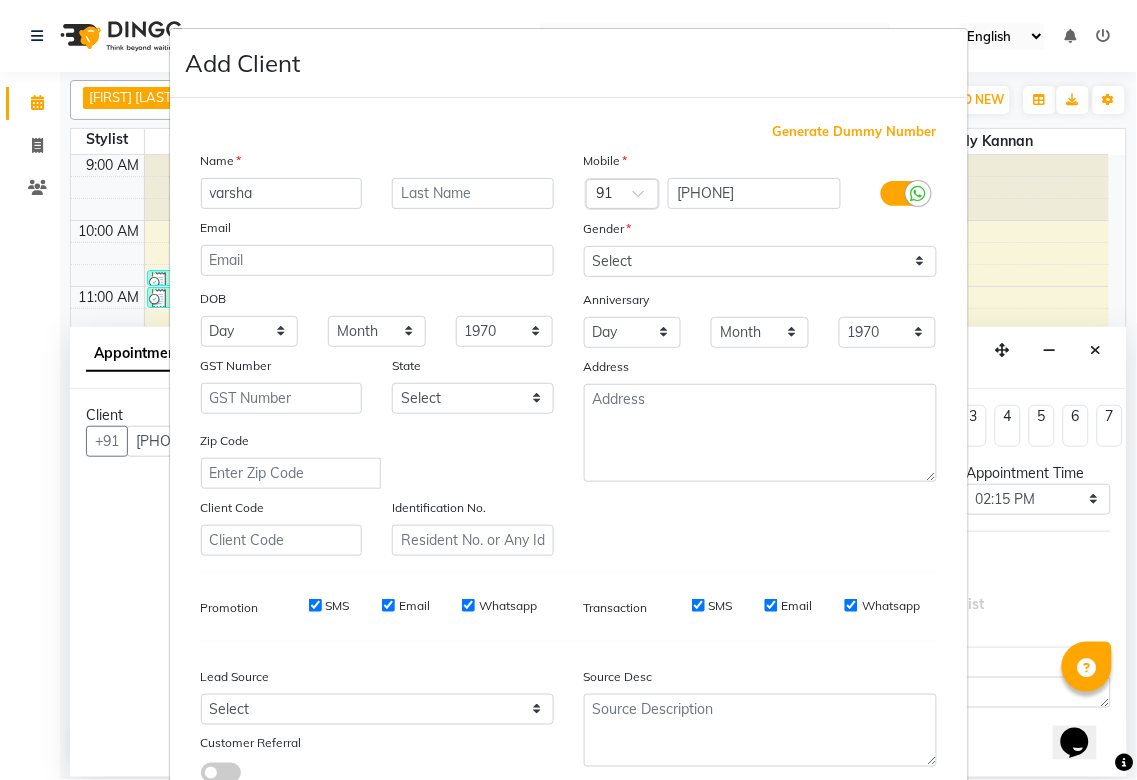 type on "varsha" 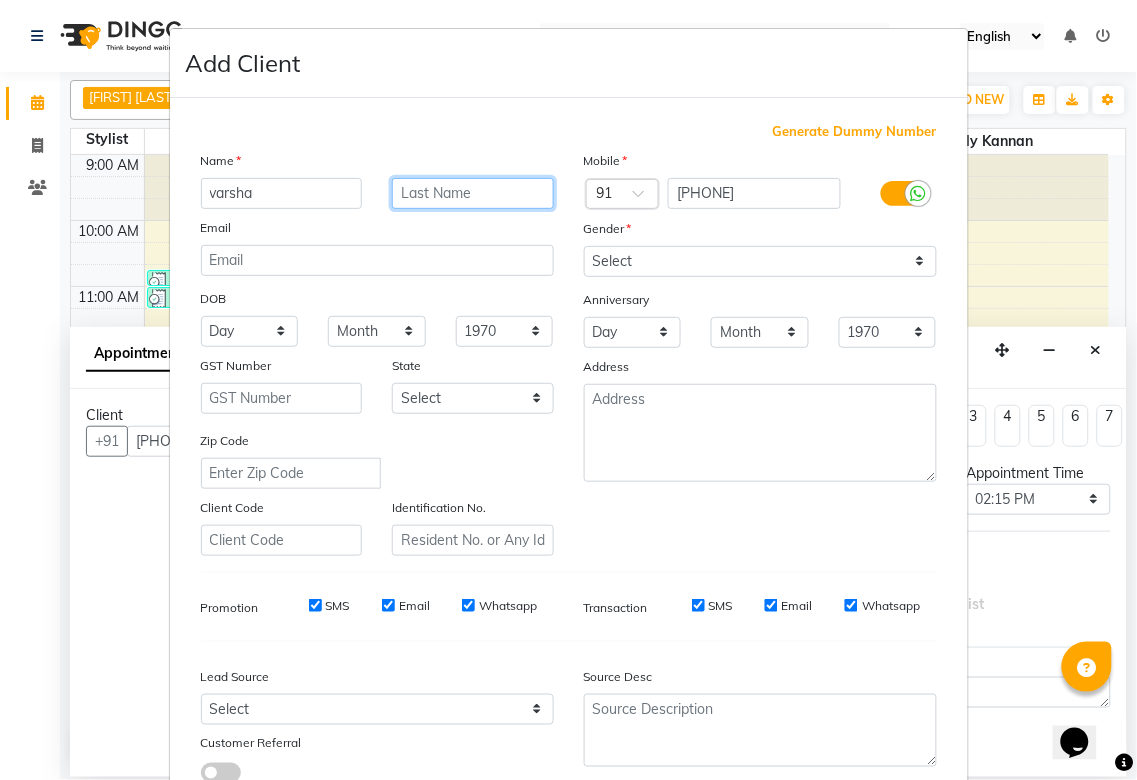 click at bounding box center (473, 193) 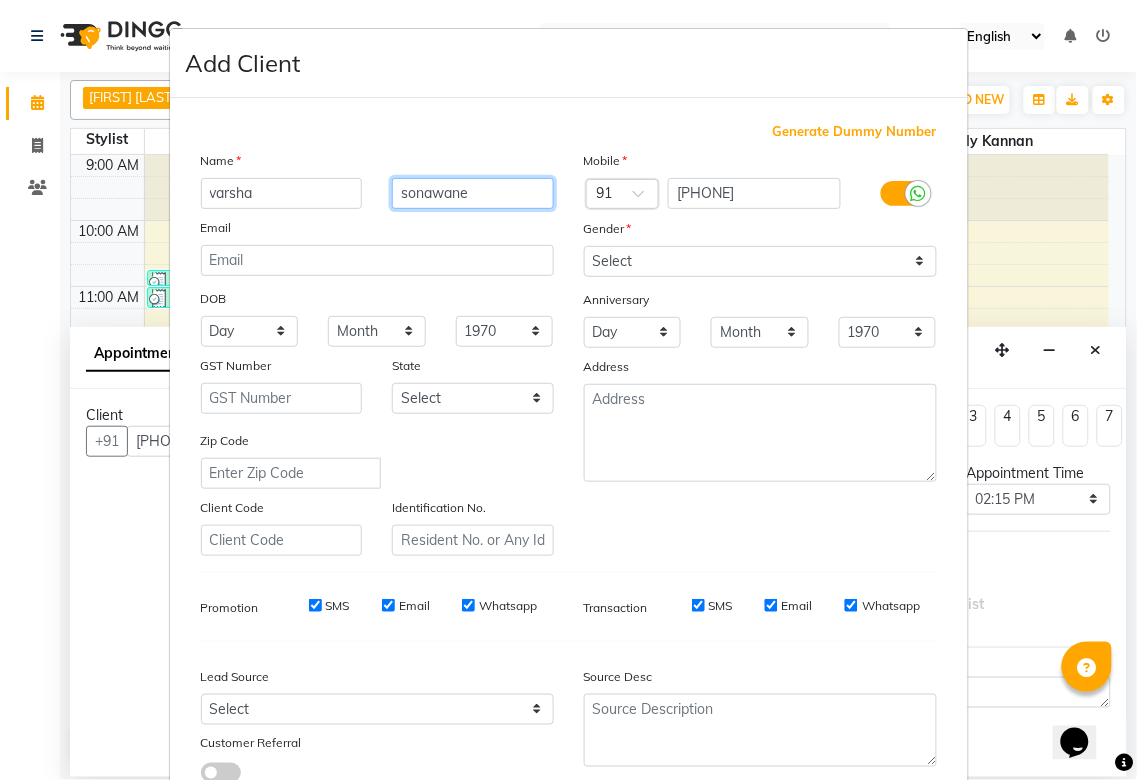 type on "sonawane" 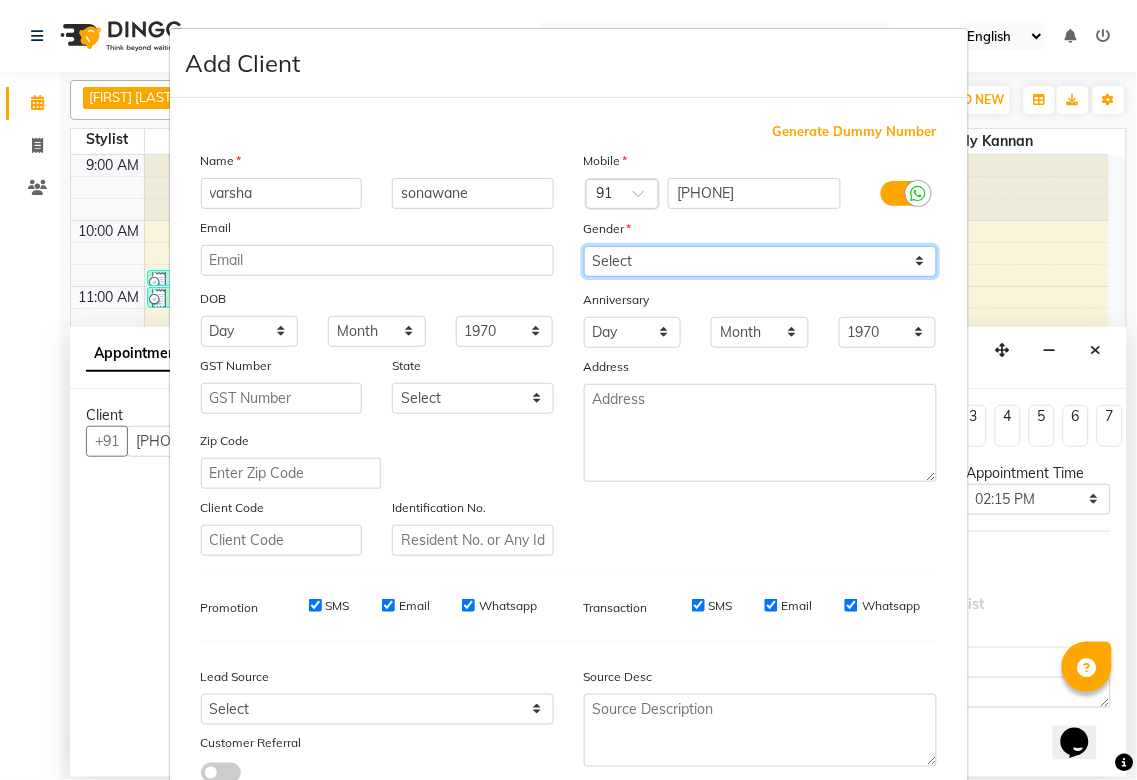 click on "Select Male Female Other Prefer Not To Say" at bounding box center (760, 261) 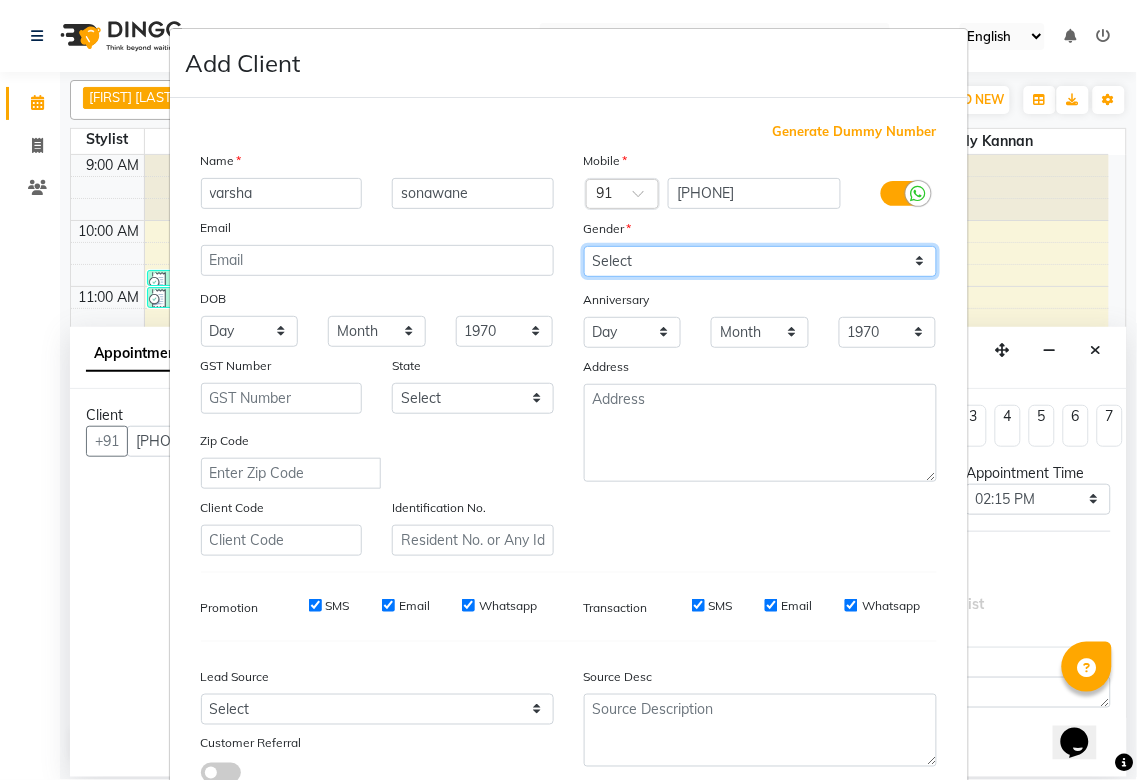 select on "female" 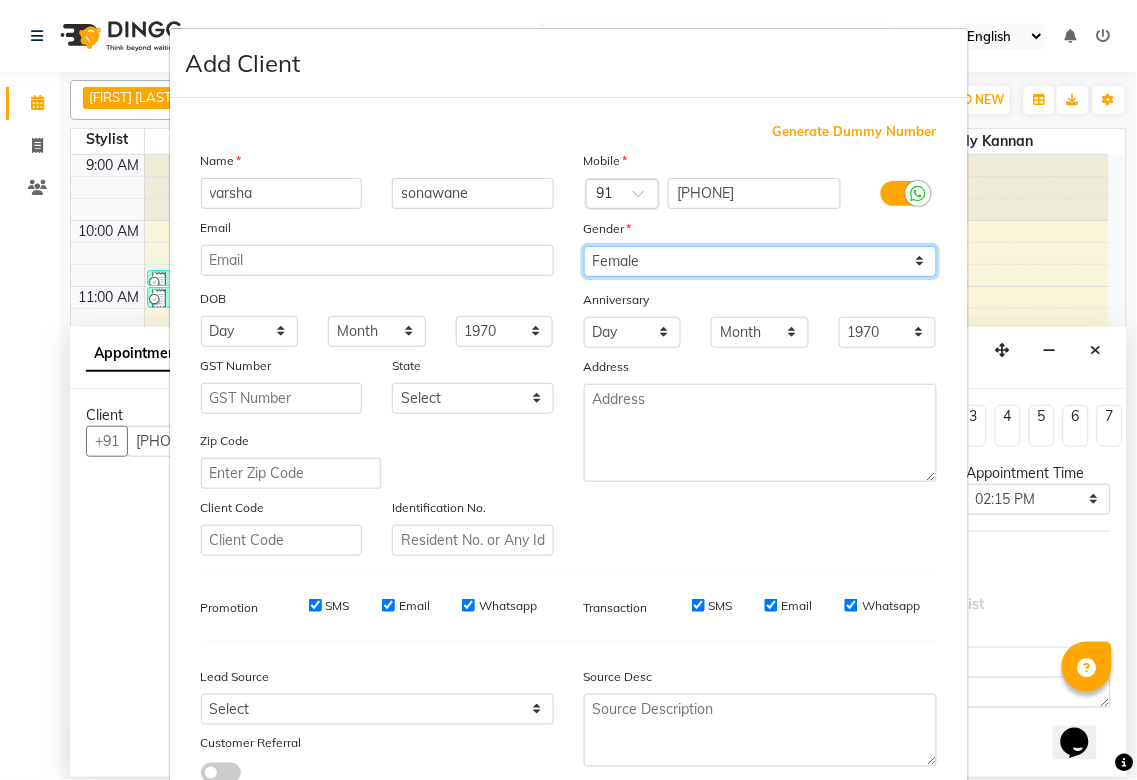 click on "Select Male Female Other Prefer Not To Say" at bounding box center (760, 261) 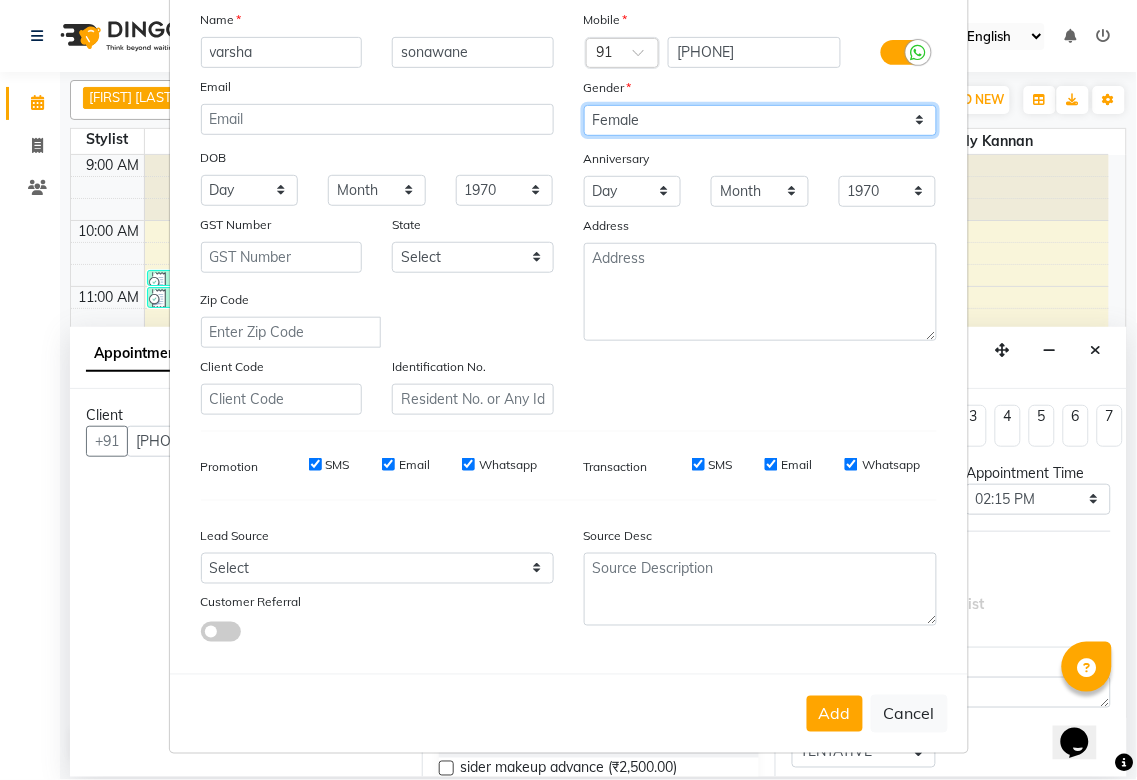 scroll, scrollTop: 144, scrollLeft: 0, axis: vertical 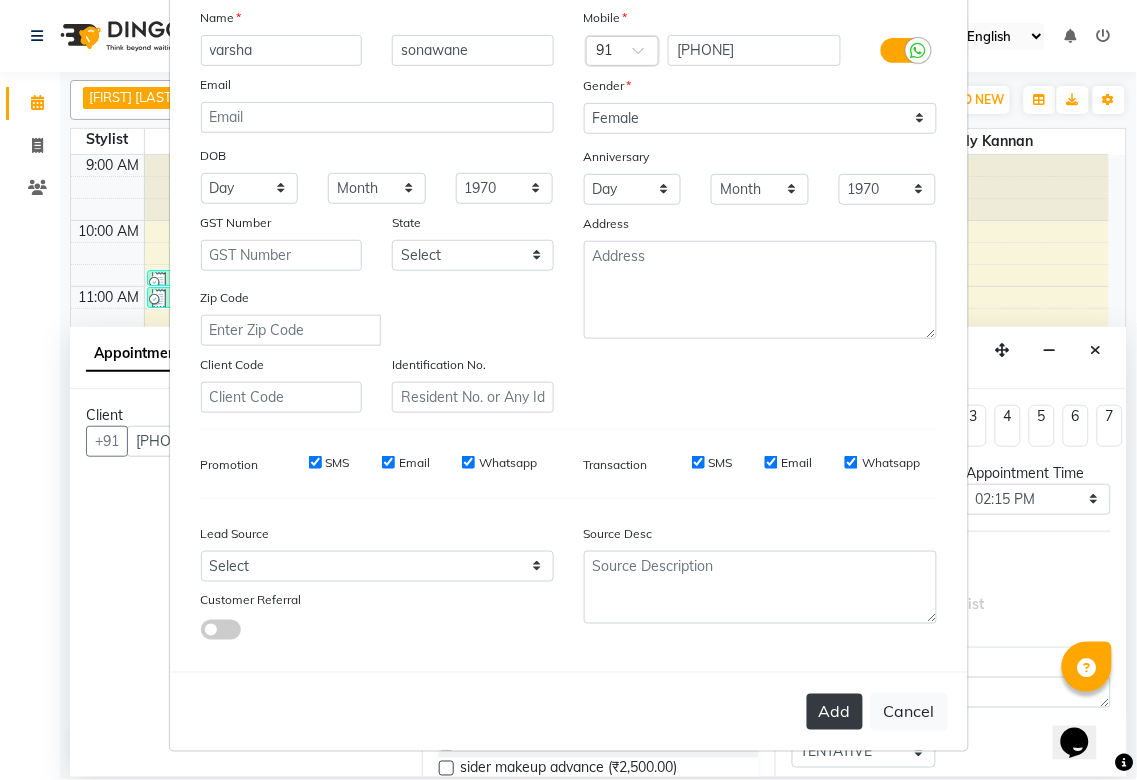 click on "Add" at bounding box center (835, 712) 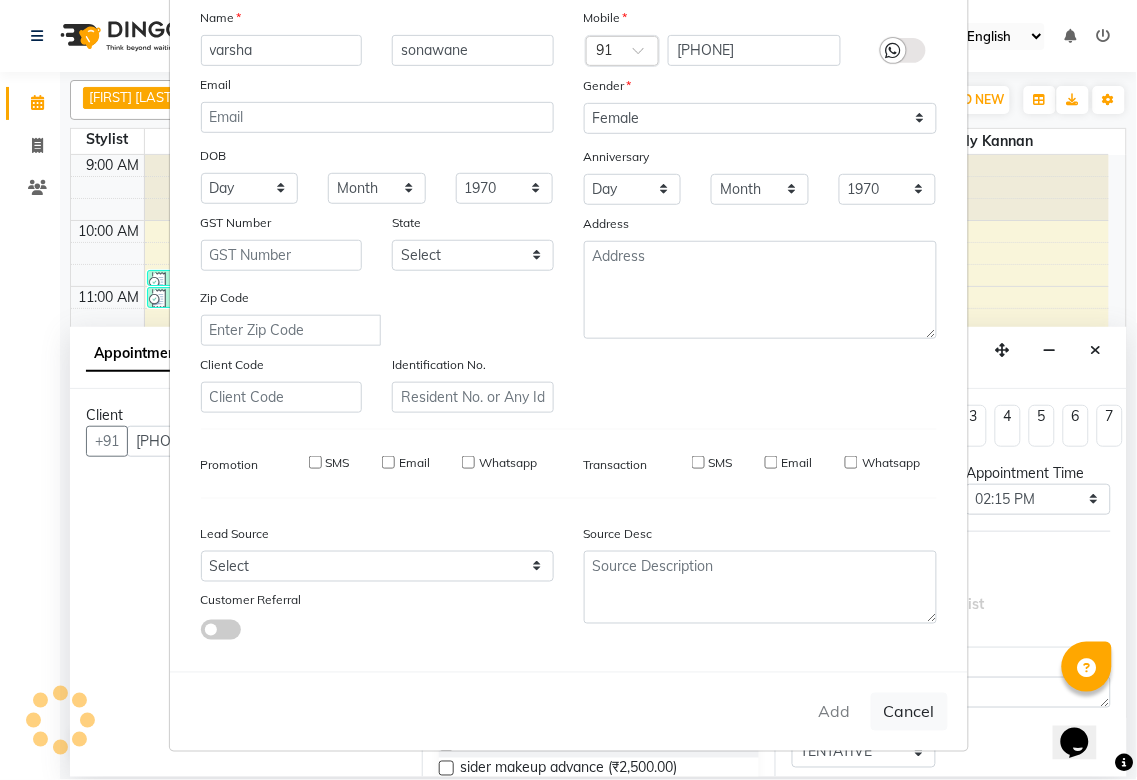type on "76******79" 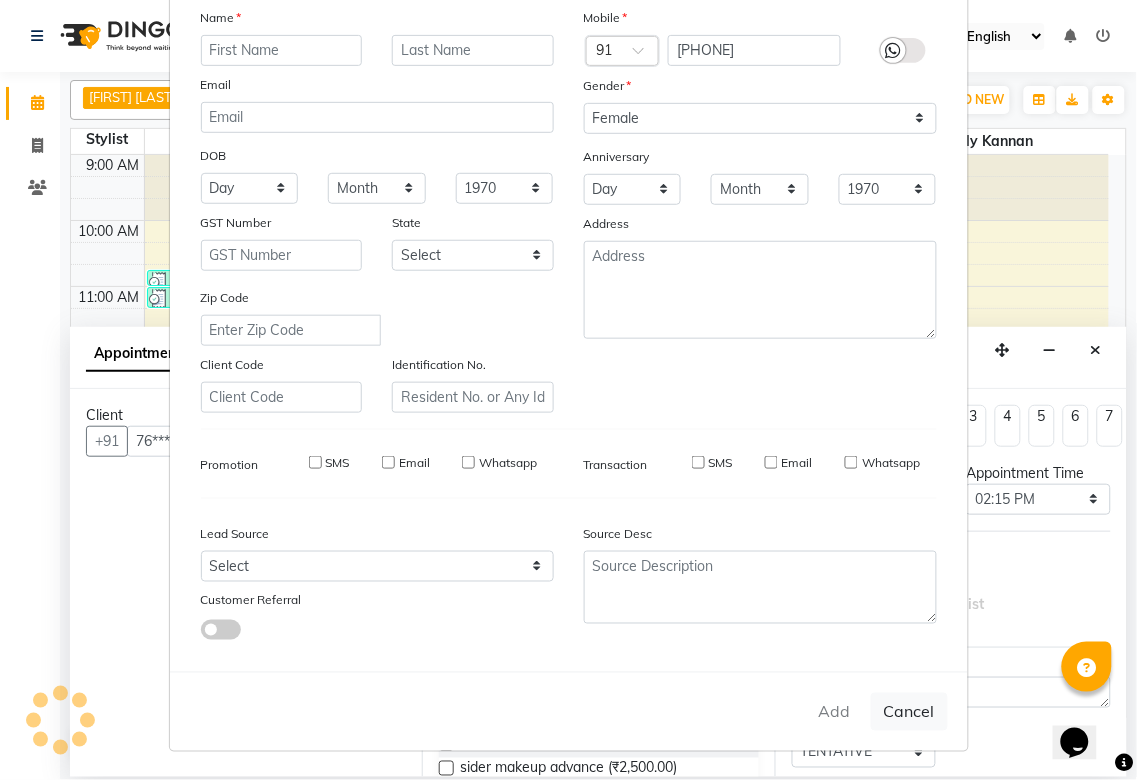 select 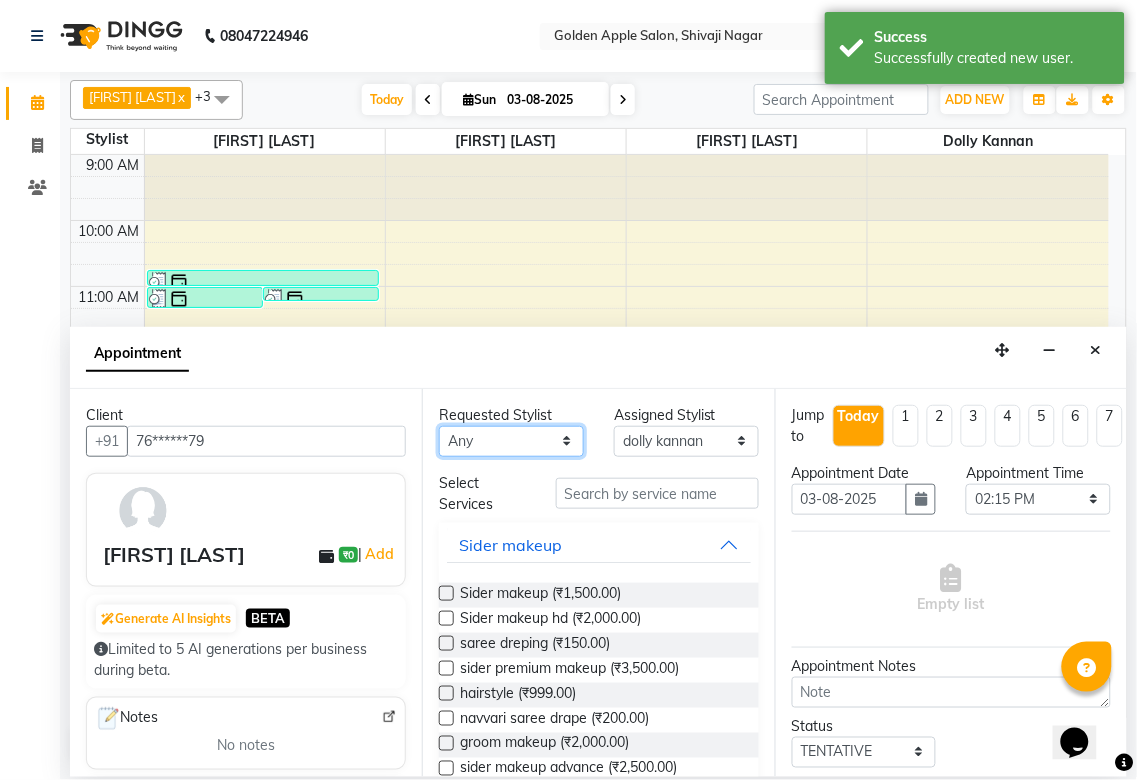 click on "Any Aditya Anjali  BAHIWAL Aparana Satarrdekar ashwini jopale dolly kannan  Harshika Hire operator vijay ahire" at bounding box center (511, 441) 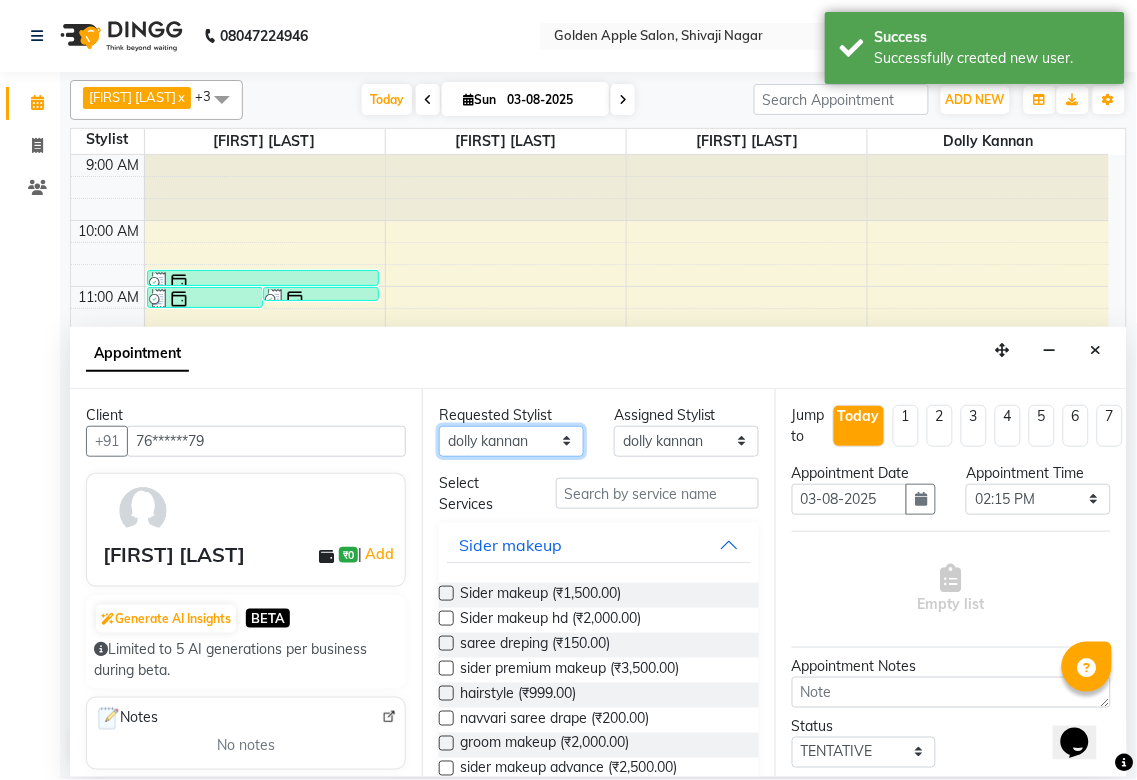 click on "Any Aditya Anjali  BAHIWAL Aparana Satarrdekar ashwini jopale dolly kannan  Harshika Hire operator vijay ahire" at bounding box center [511, 441] 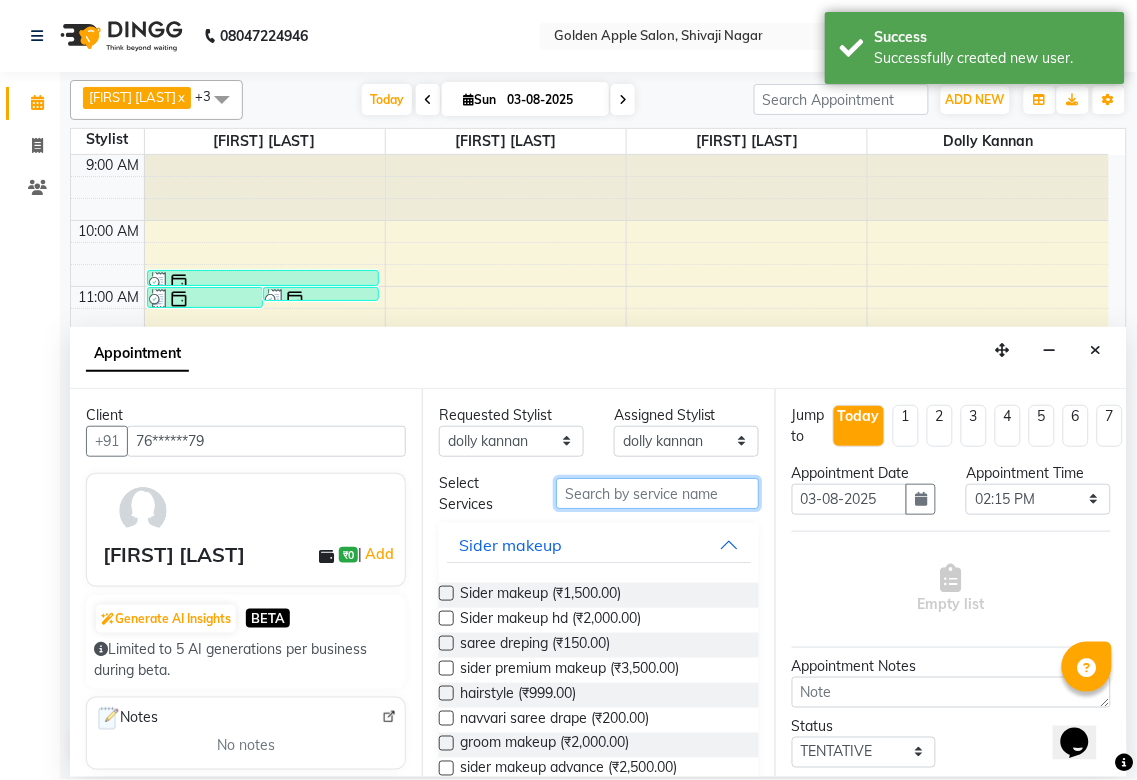 click at bounding box center [657, 493] 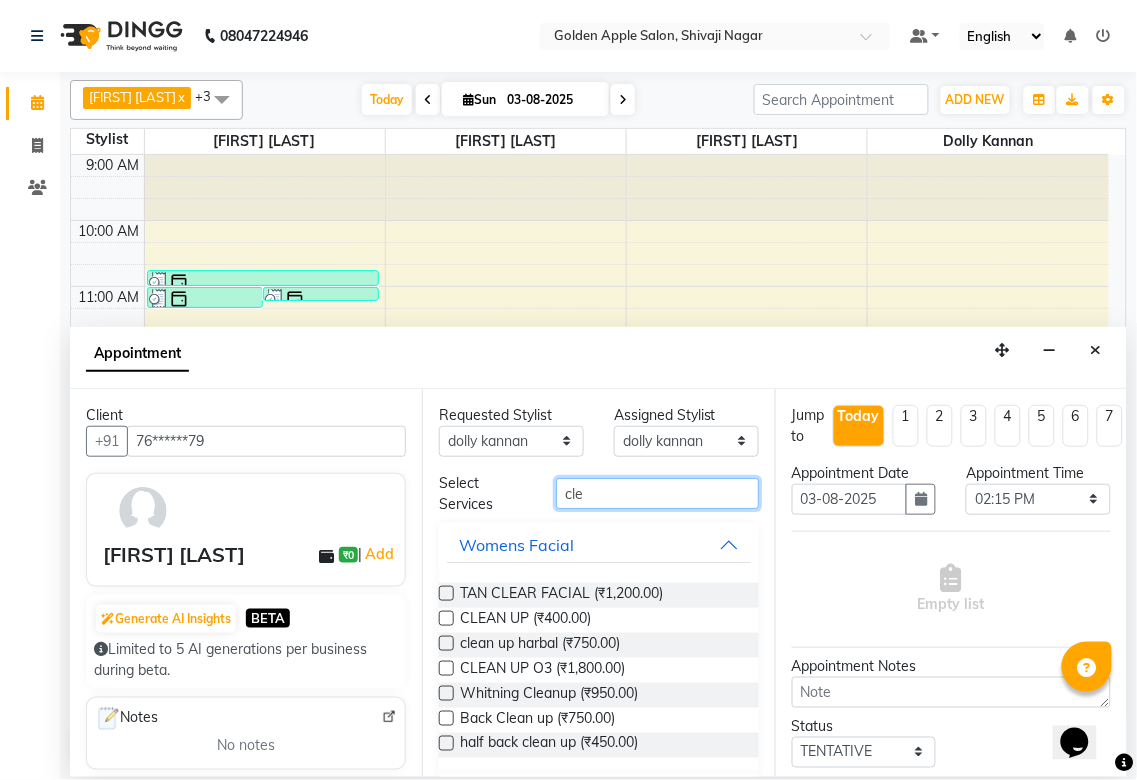 type on "cle" 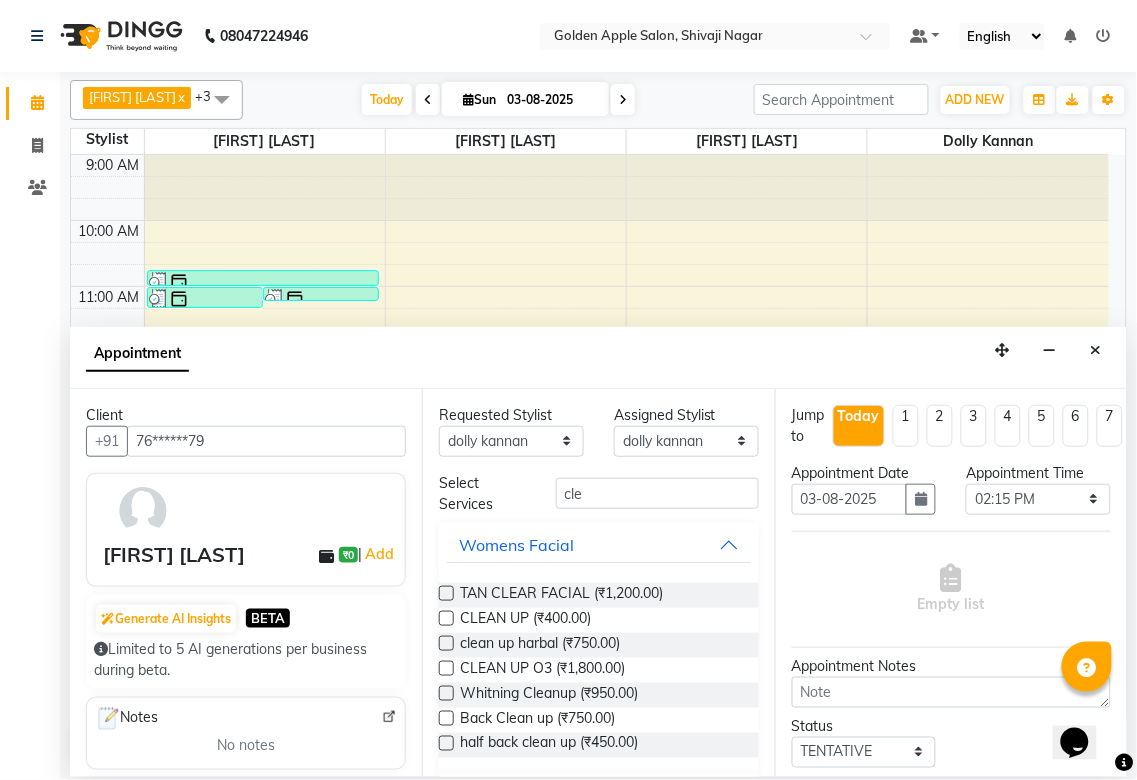 click at bounding box center (446, 643) 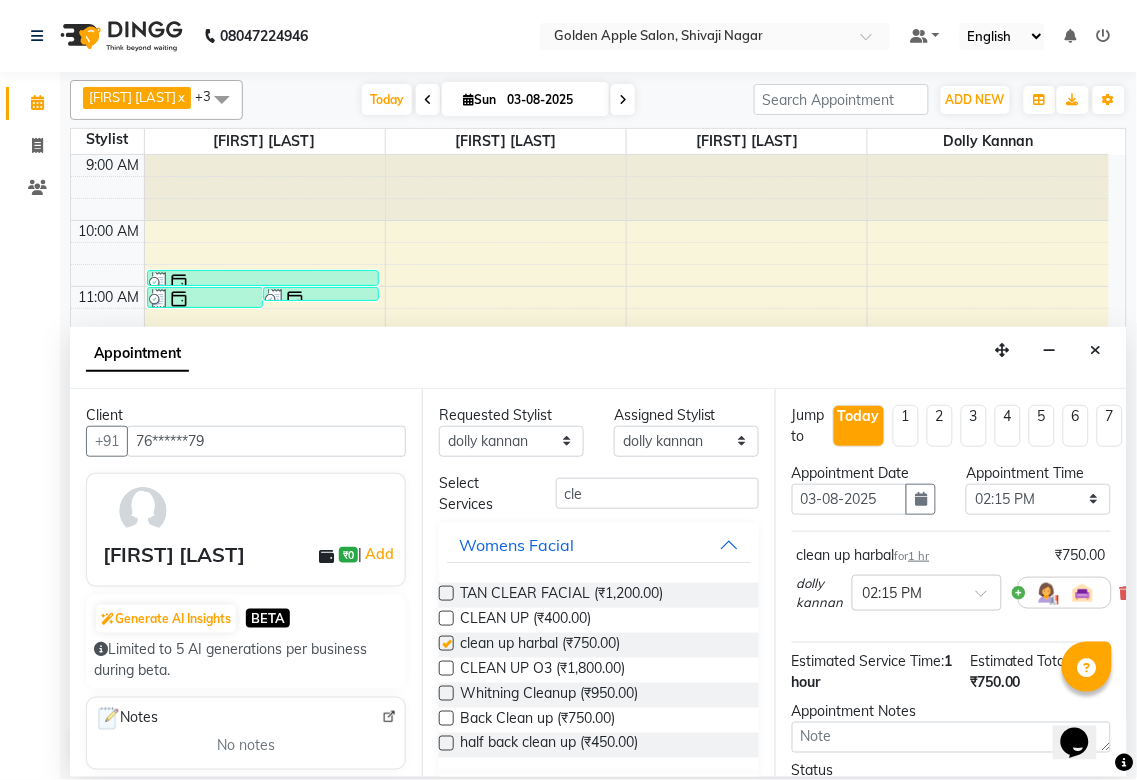 checkbox on "false" 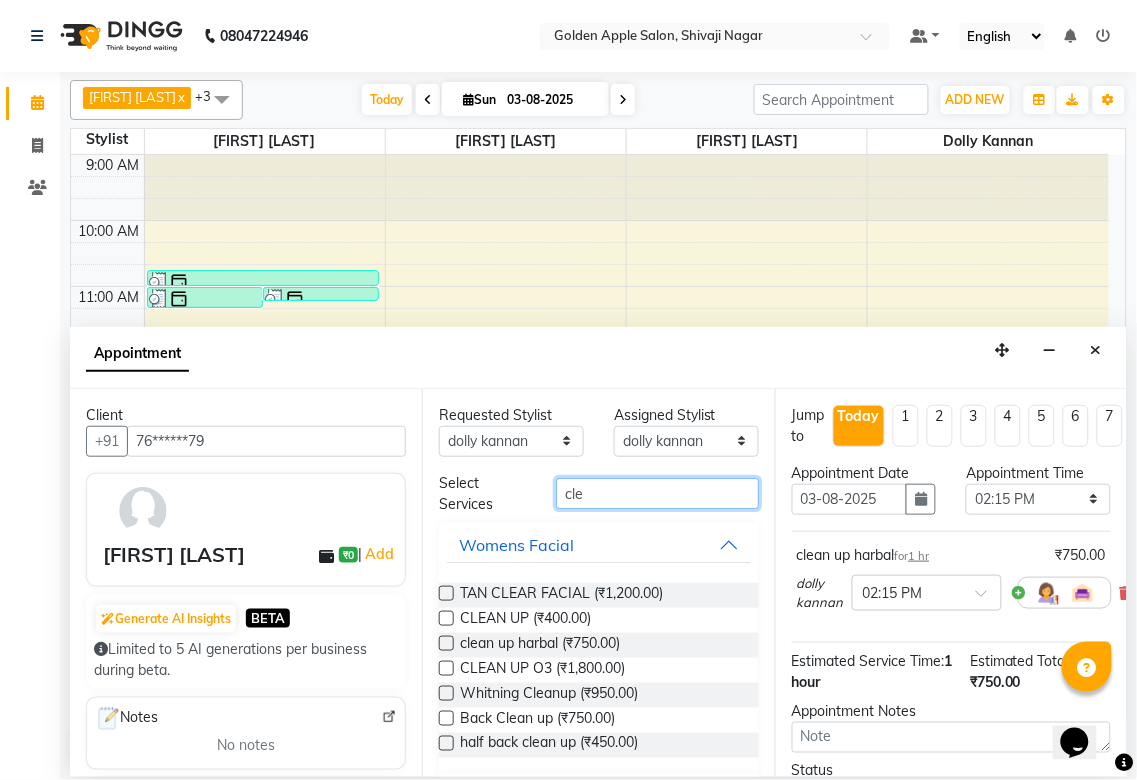 click on "cle" at bounding box center [657, 493] 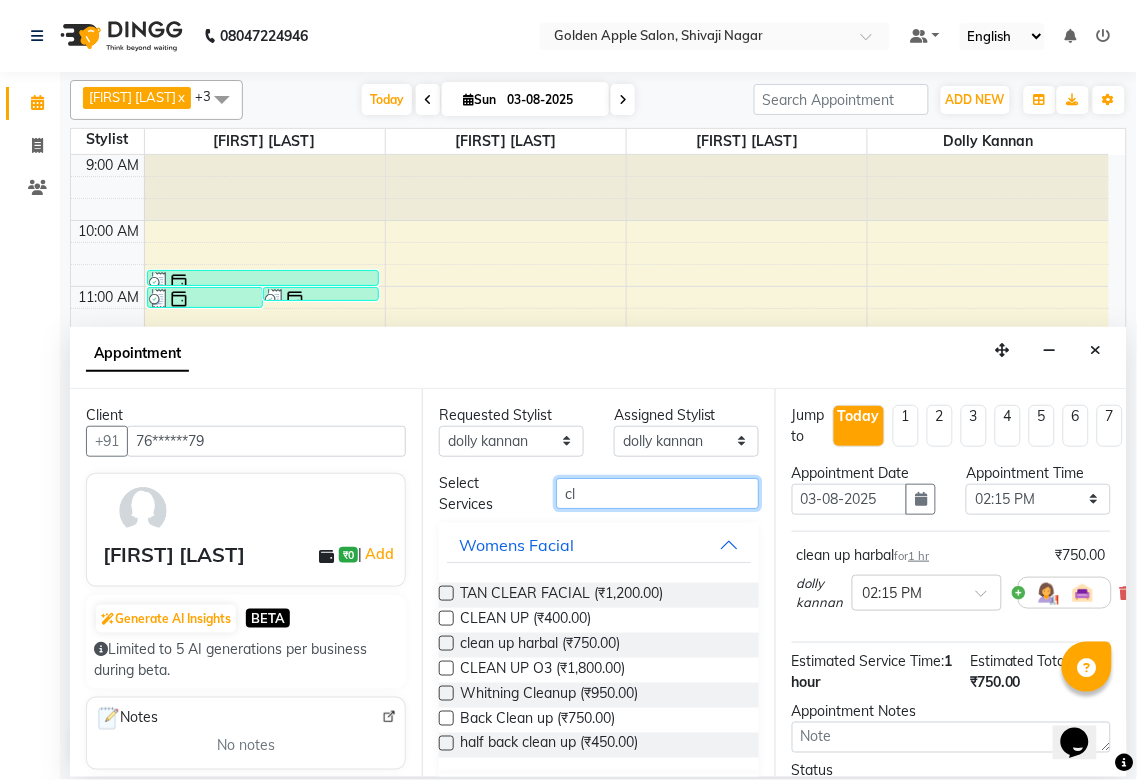 type on "c" 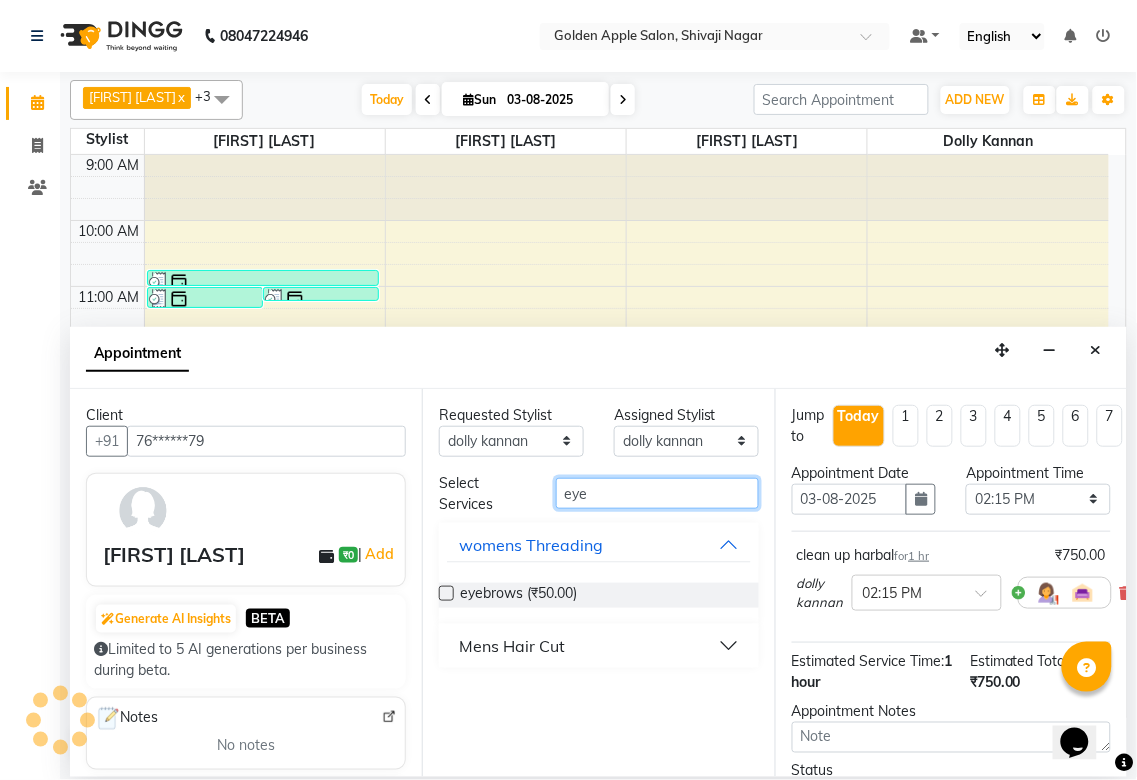type on "eye" 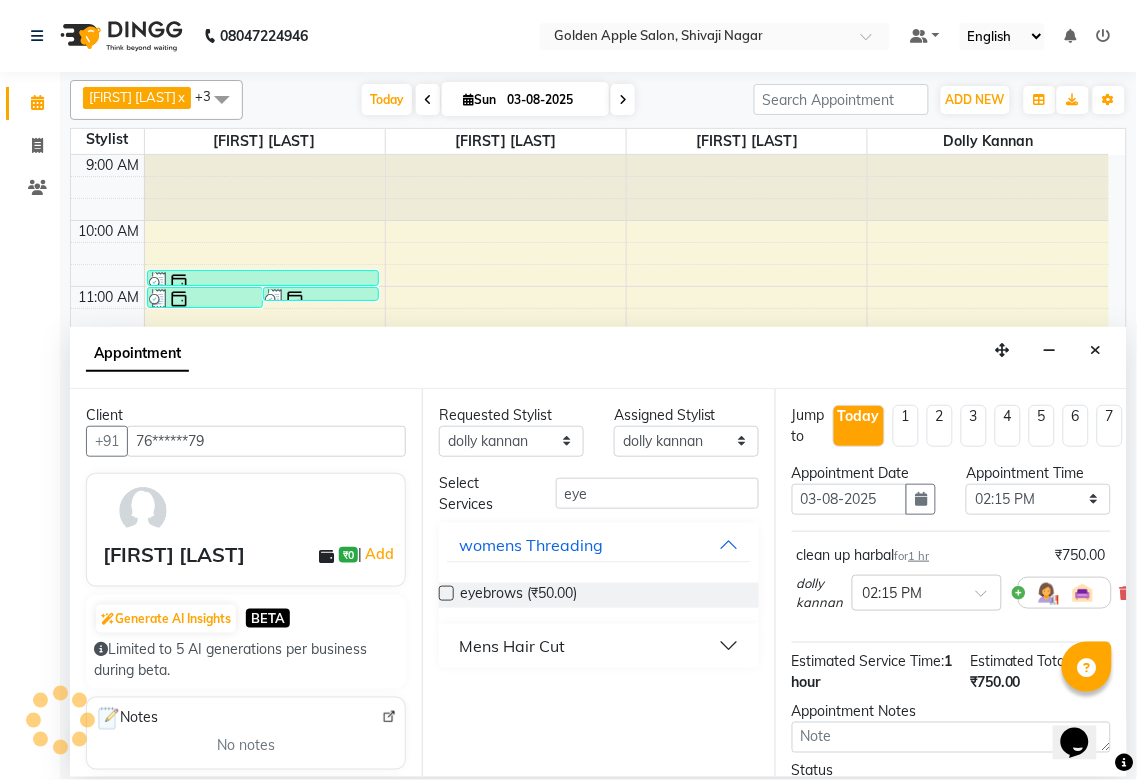 click at bounding box center (446, 593) 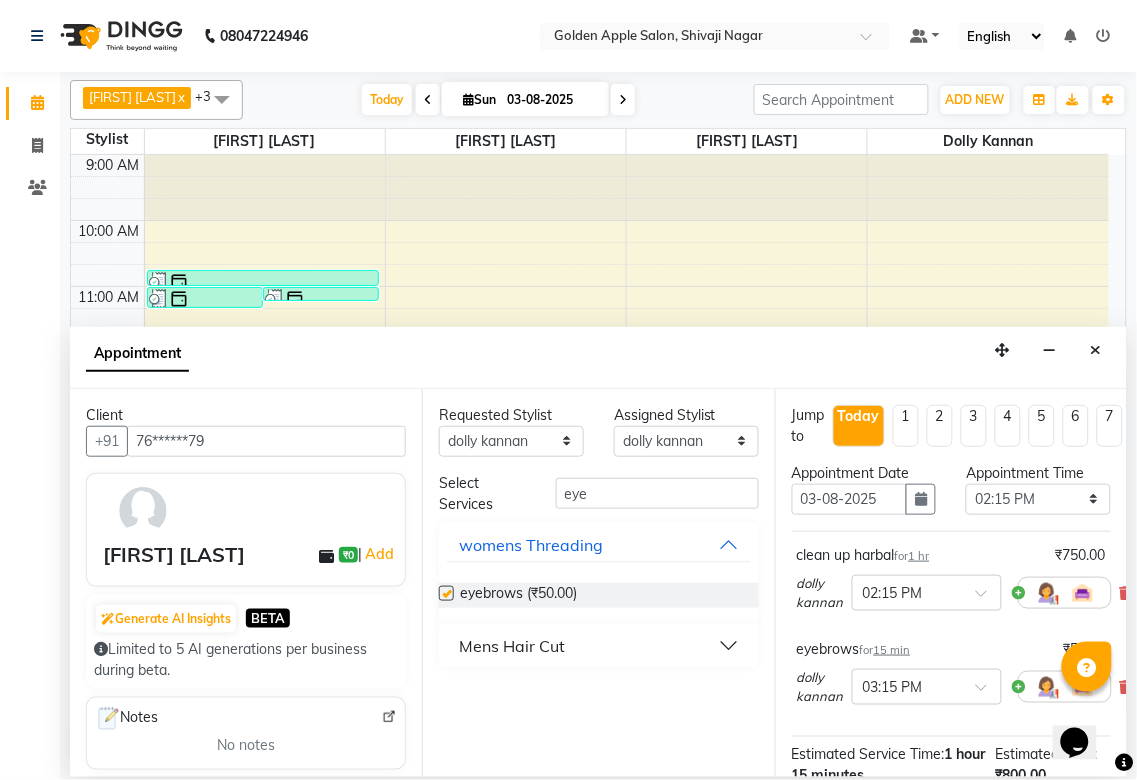 checkbox on "false" 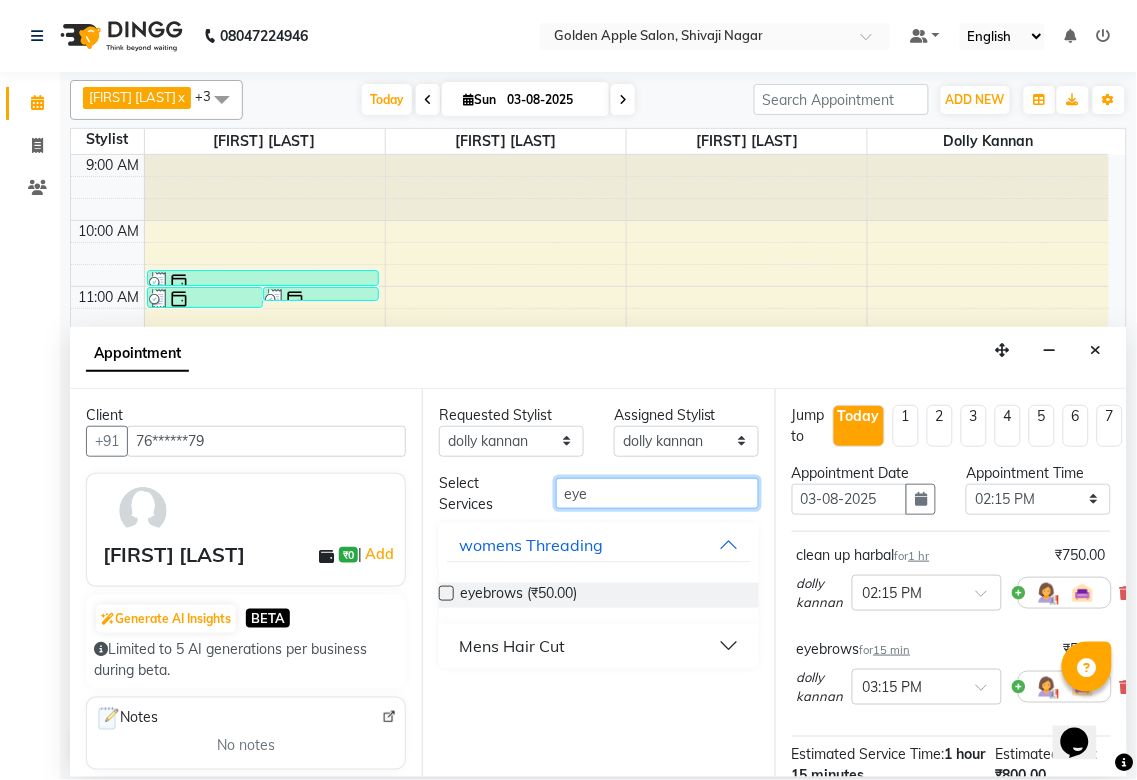 click on "eye" at bounding box center [657, 493] 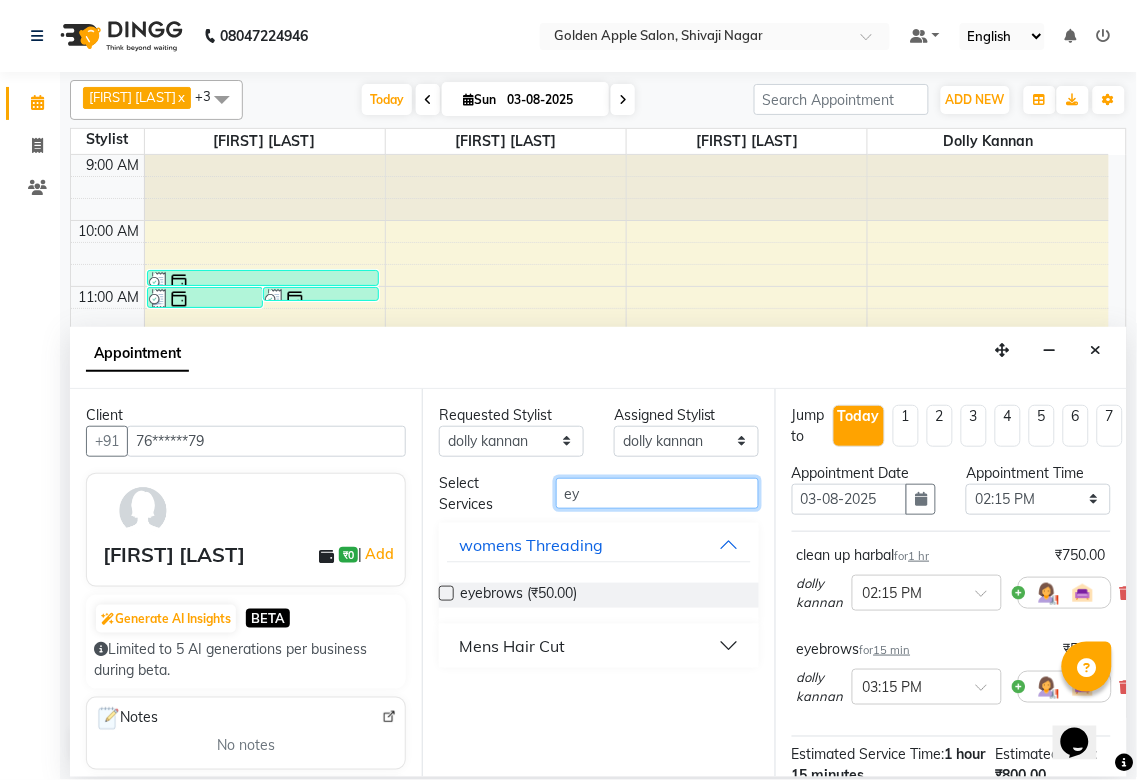 type on "e" 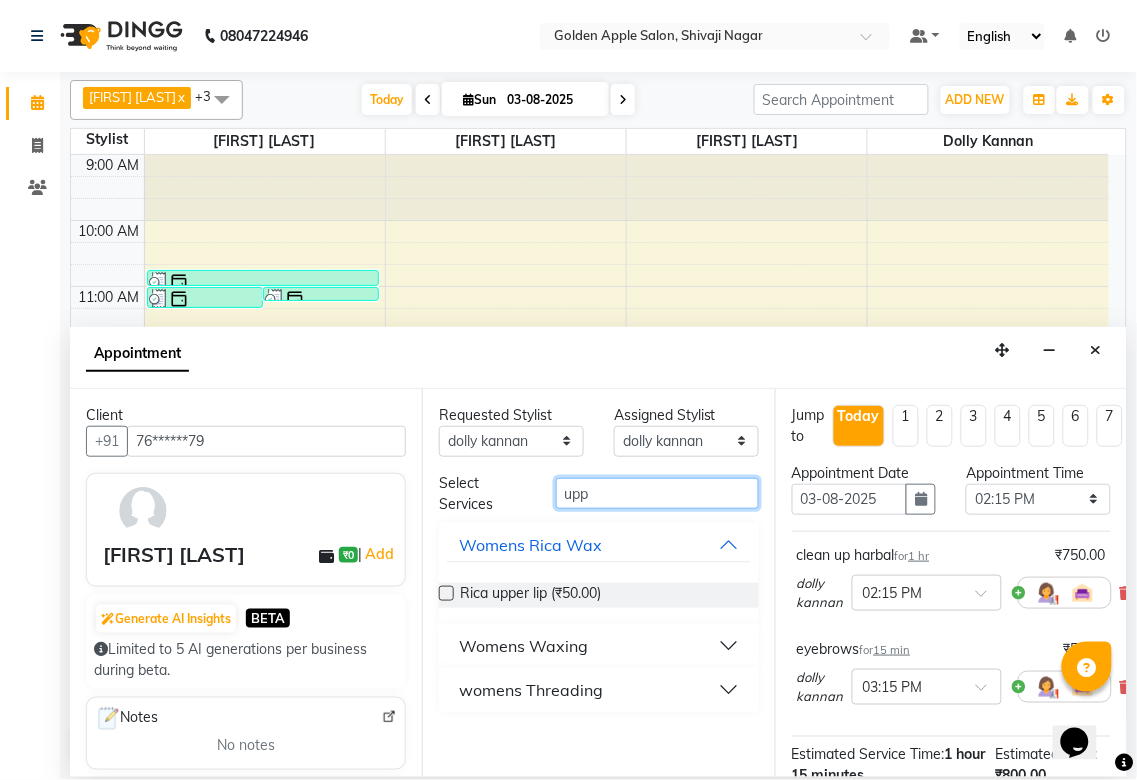 type on "upp" 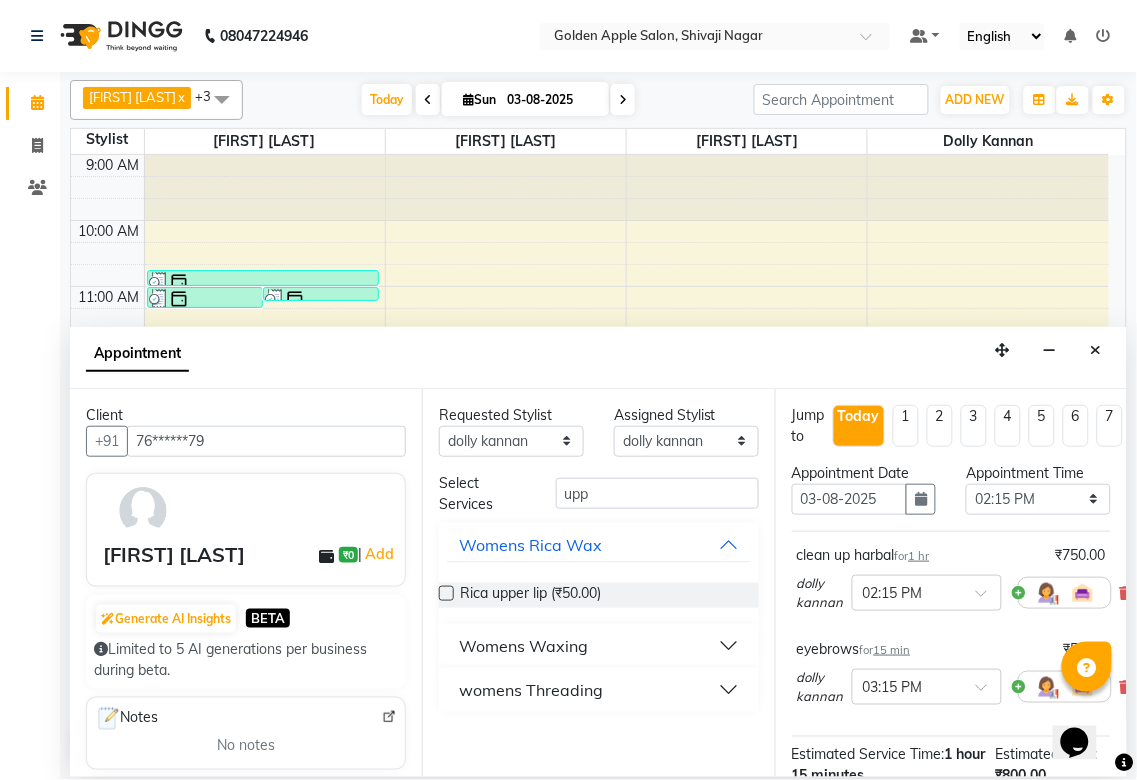 click on "Womens Waxing" at bounding box center [598, 646] 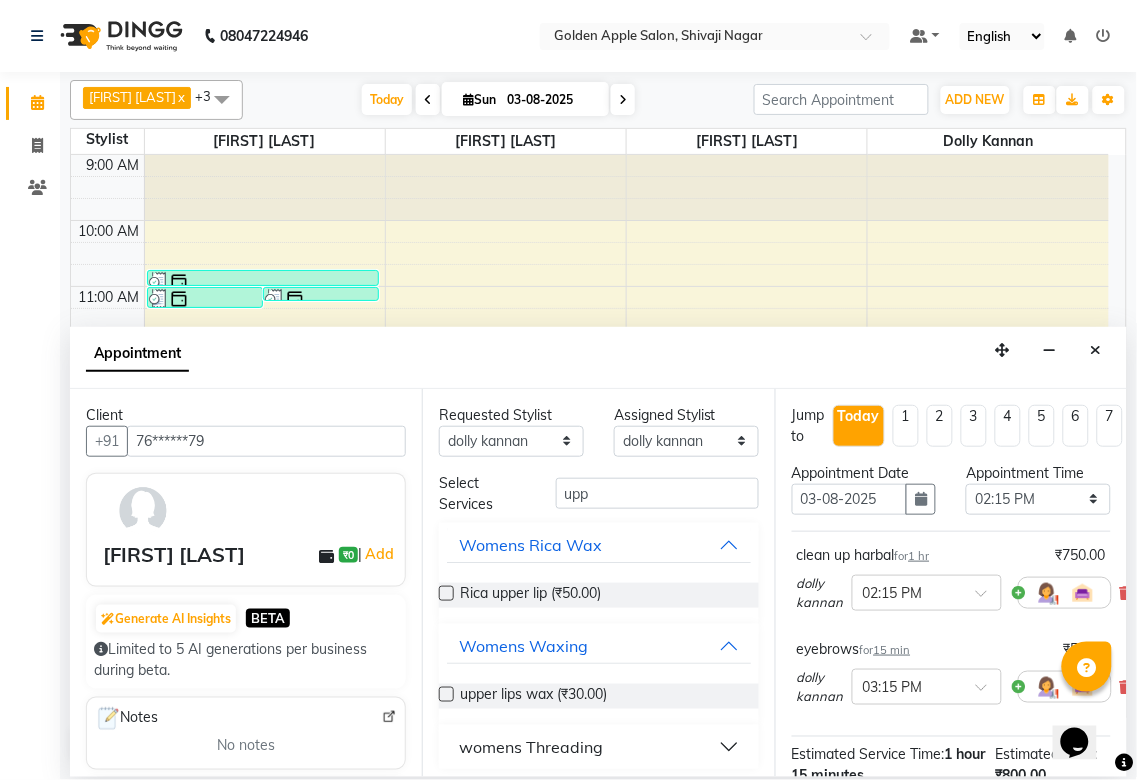 click at bounding box center [446, 694] 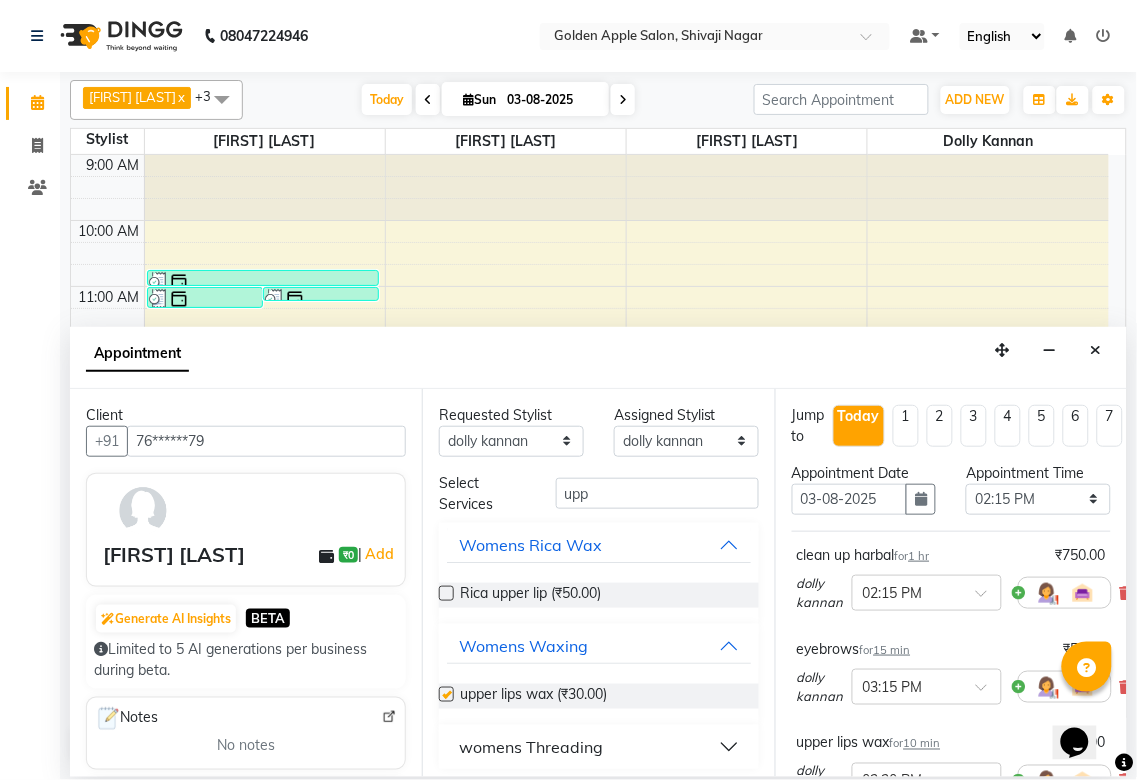 checkbox on "false" 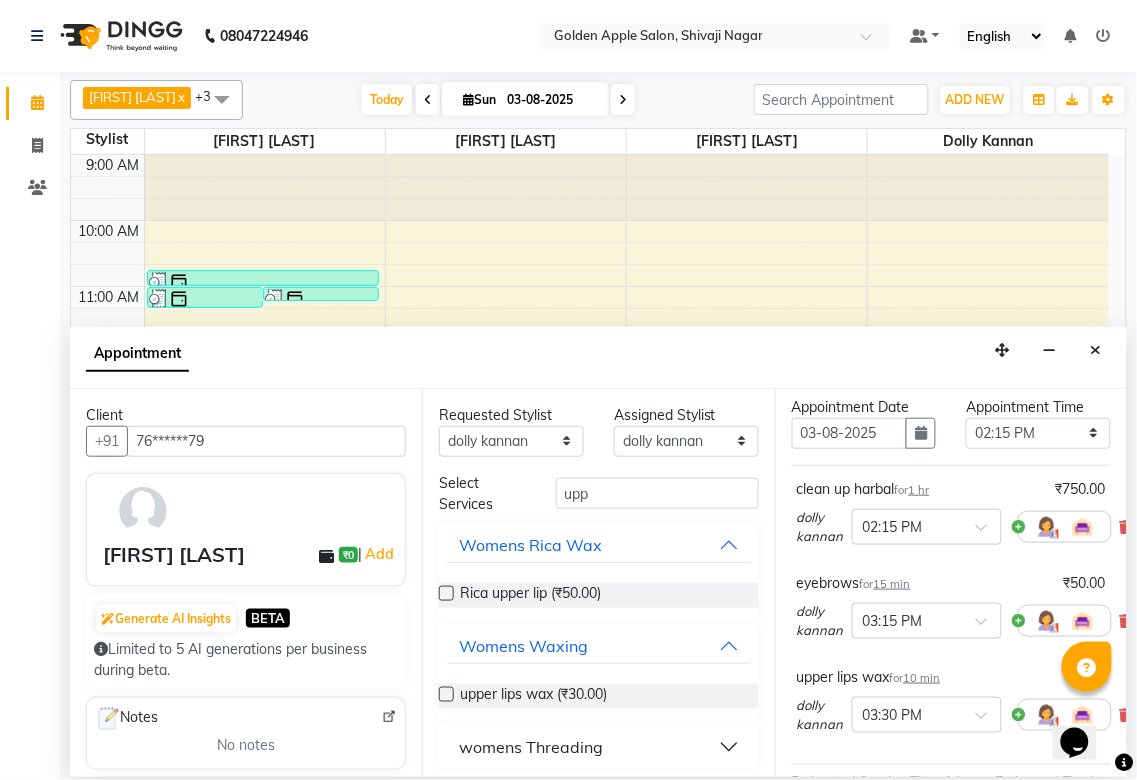 scroll, scrollTop: 111, scrollLeft: 0, axis: vertical 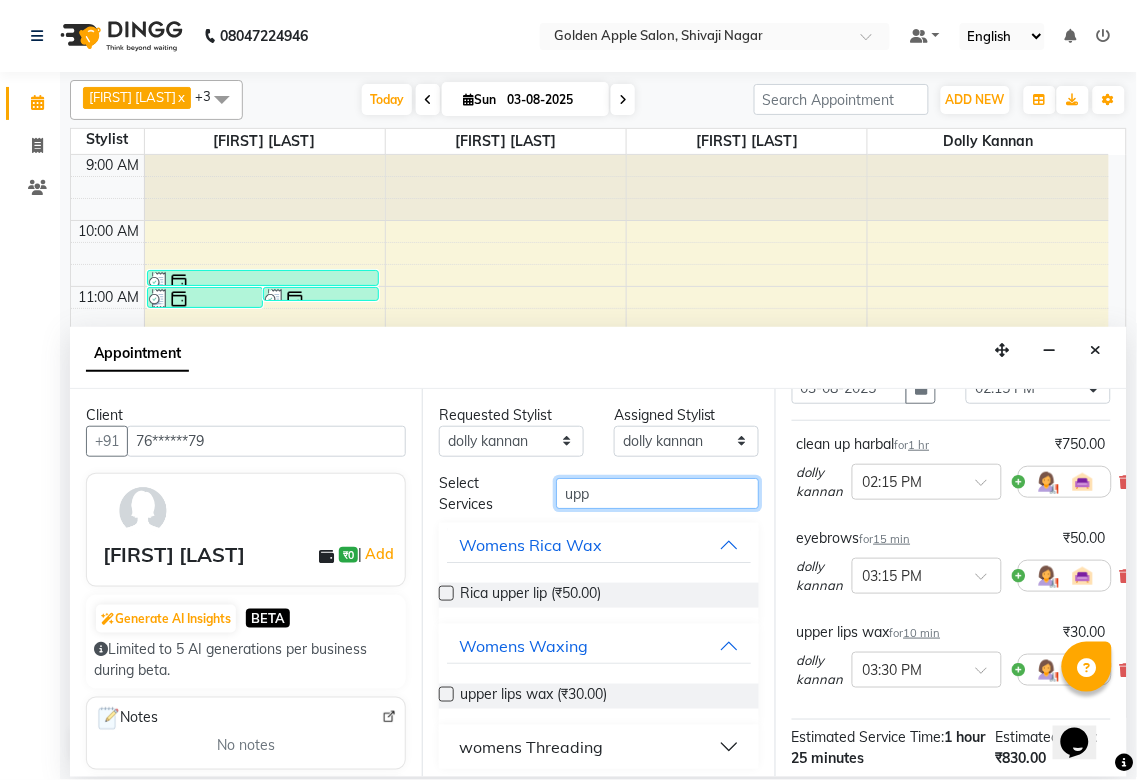 click on "upp" at bounding box center (657, 493) 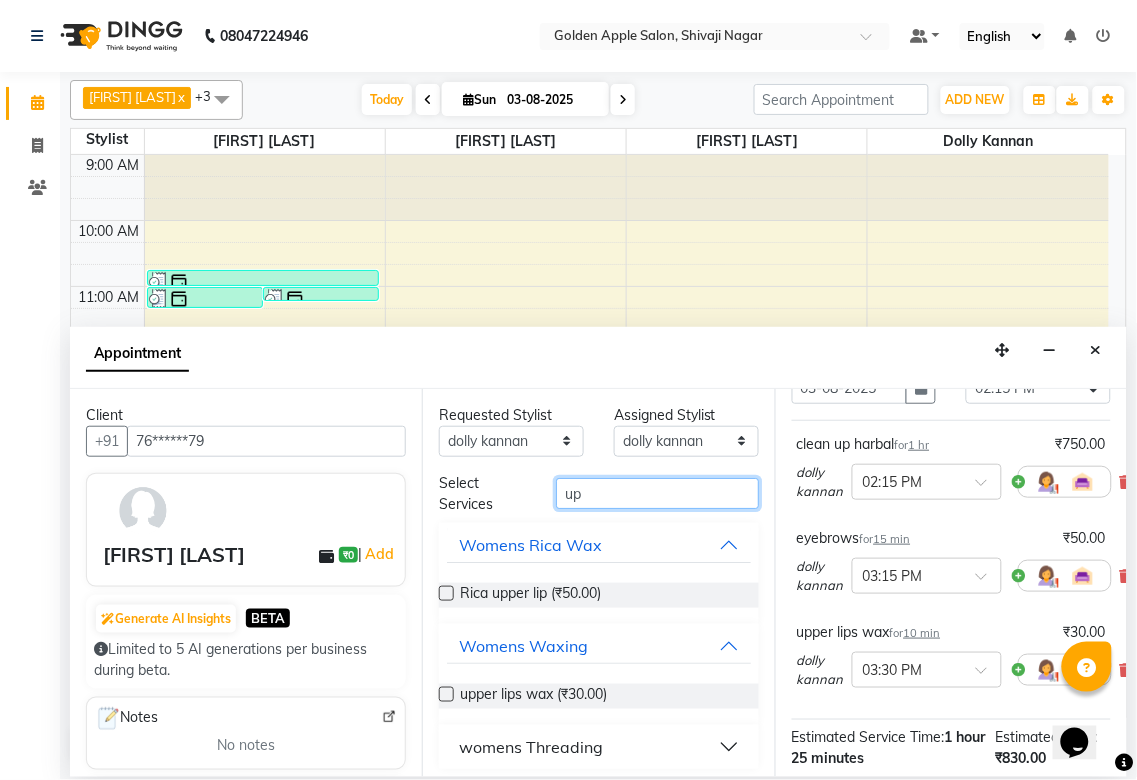 type on "u" 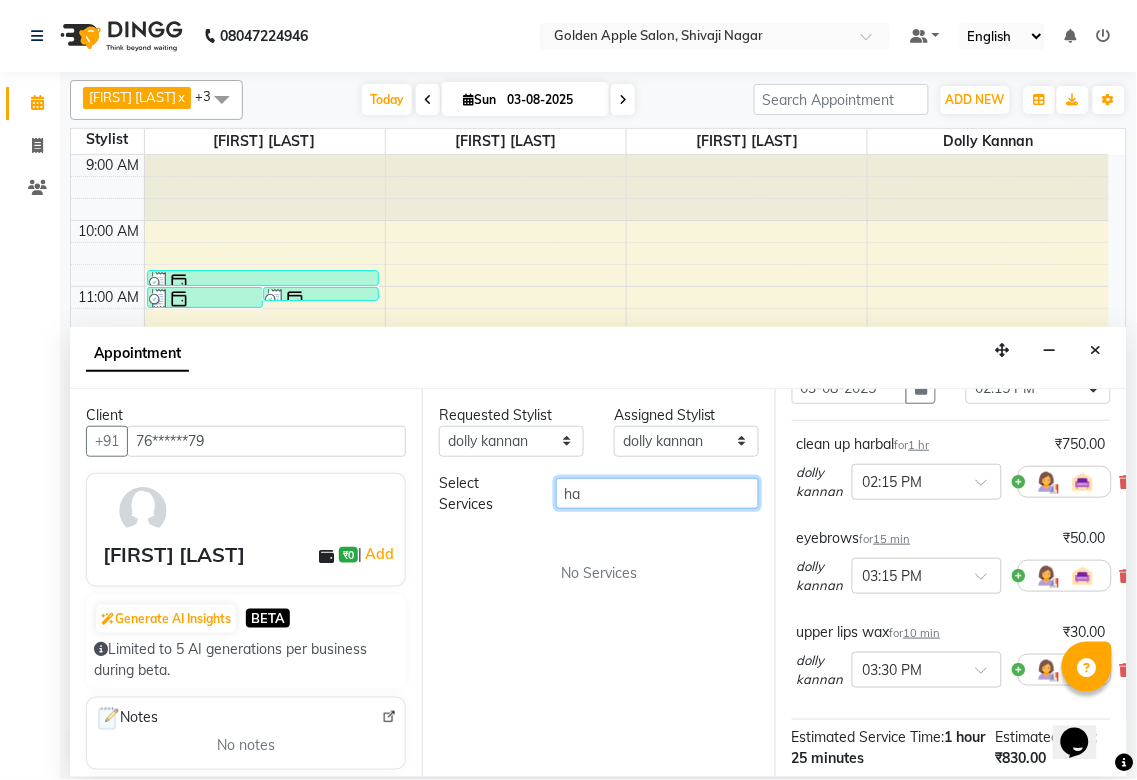 type on "h" 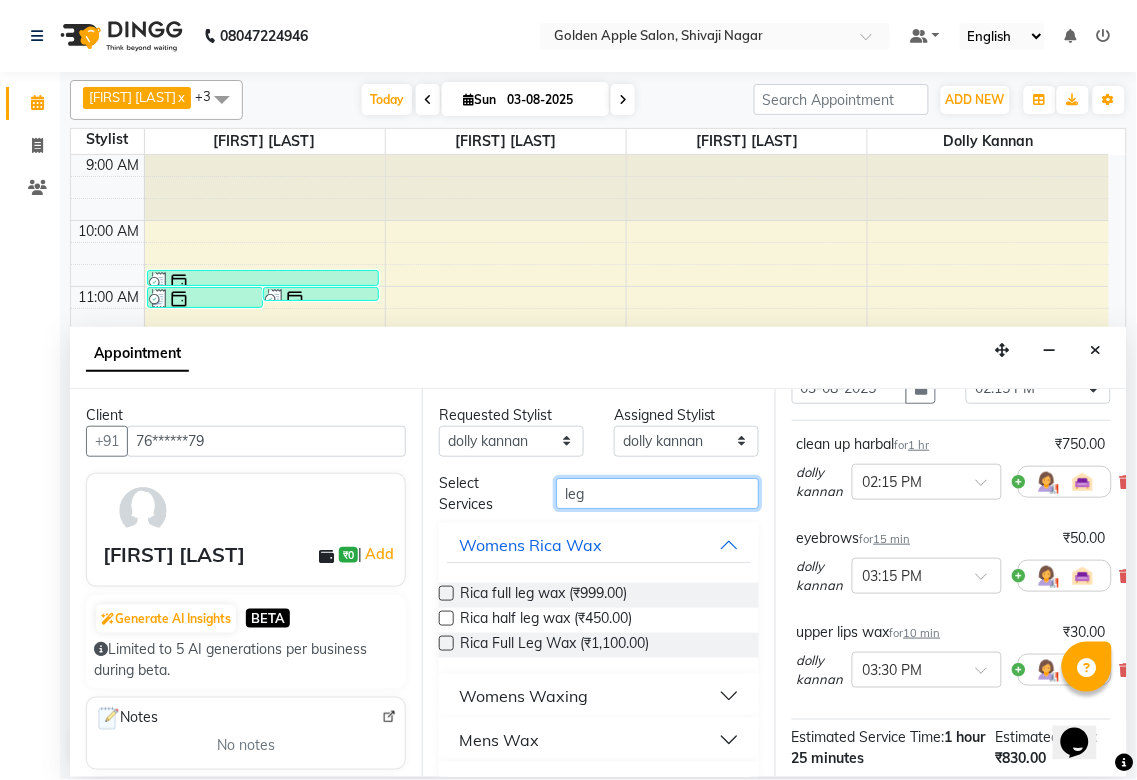 type on "leg" 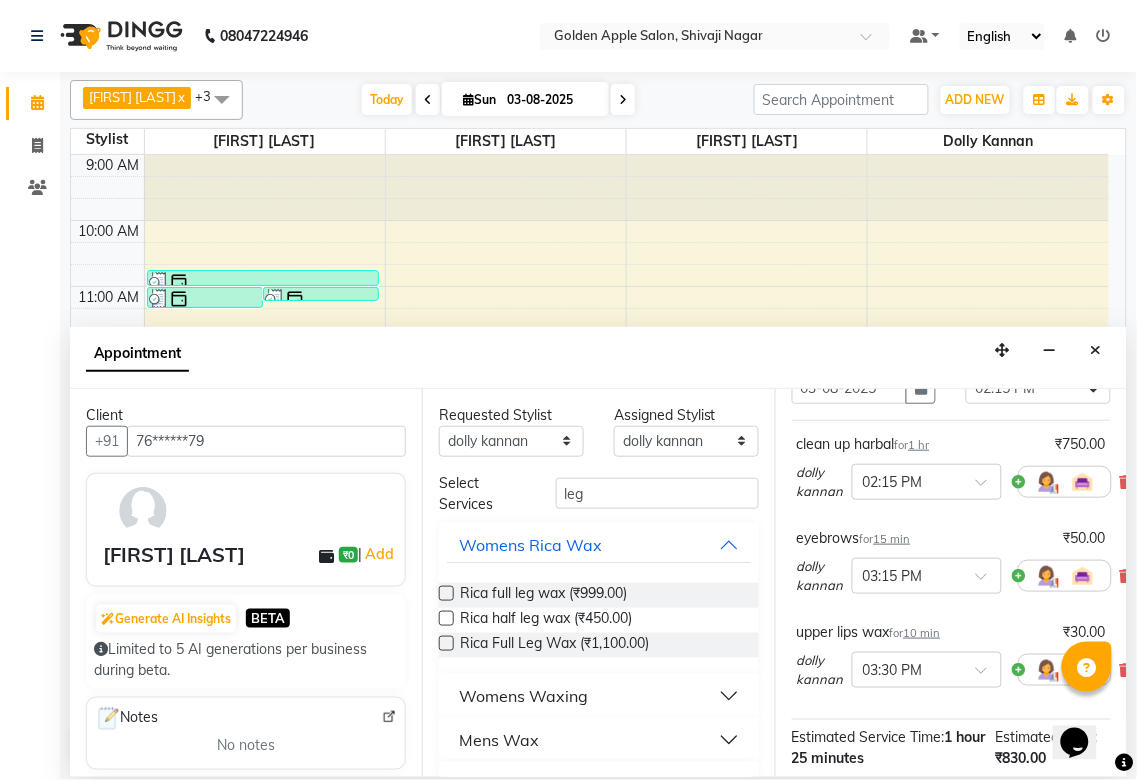 click on "Womens Waxing" at bounding box center [523, 696] 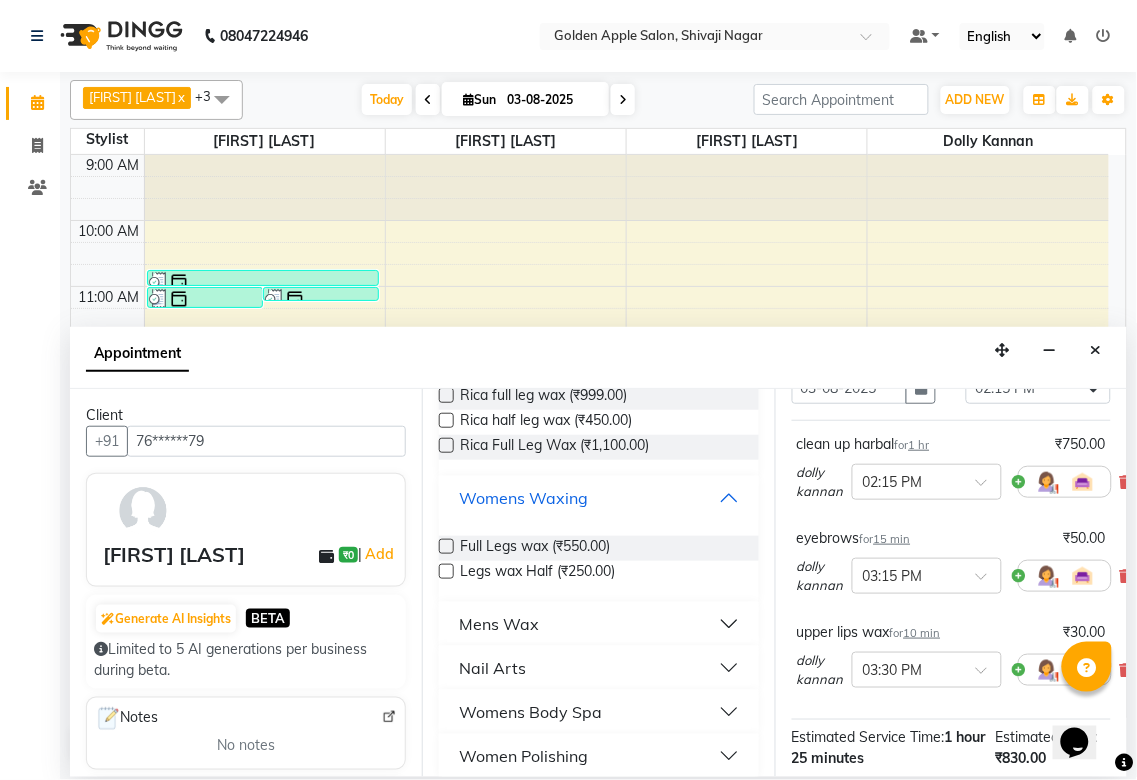 scroll, scrollTop: 214, scrollLeft: 0, axis: vertical 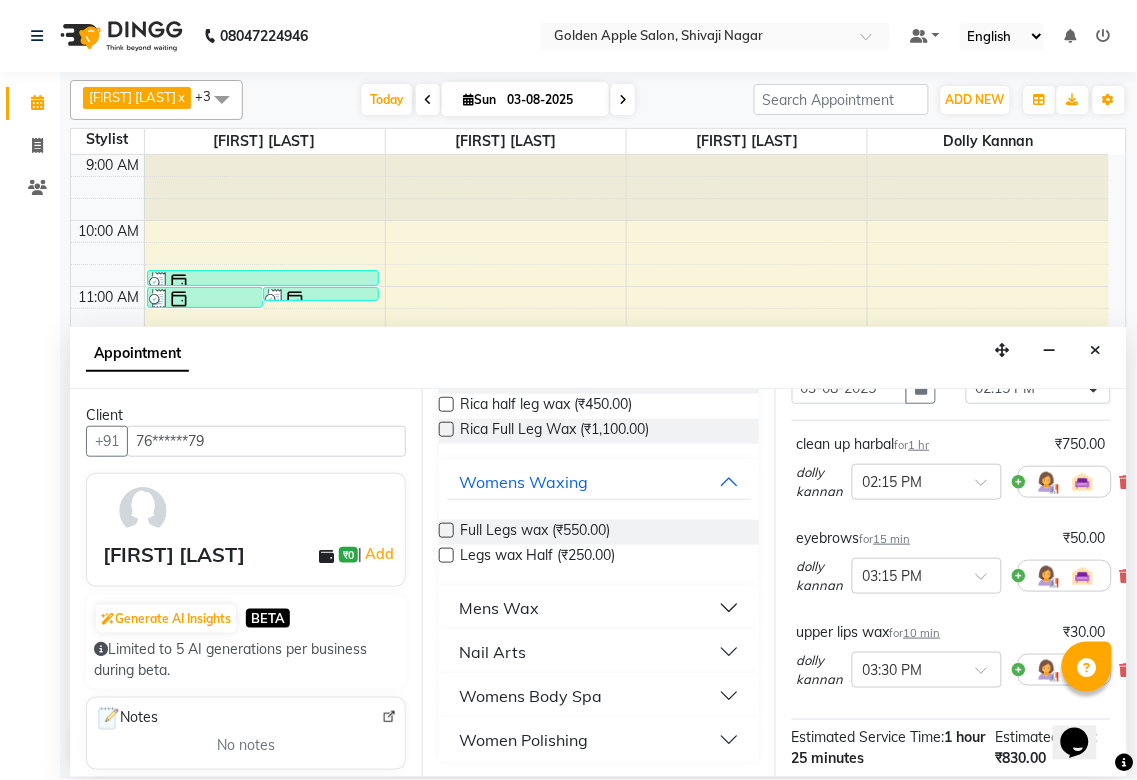 click at bounding box center [446, 555] 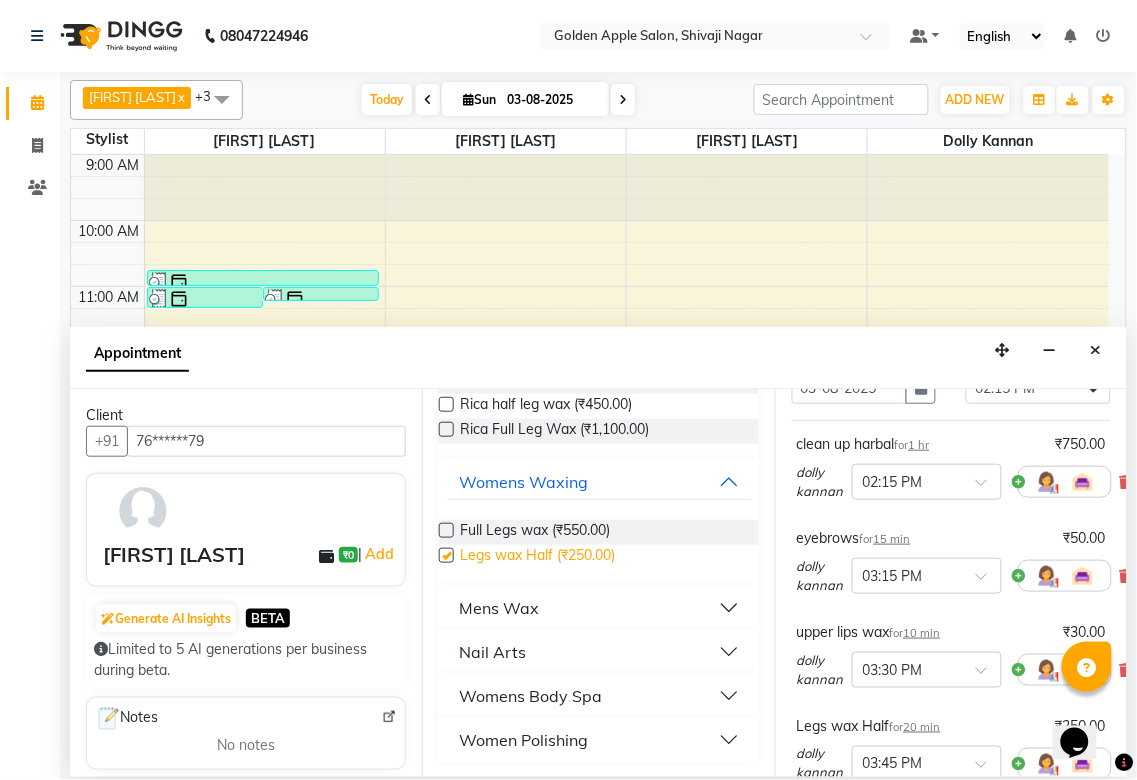 checkbox on "false" 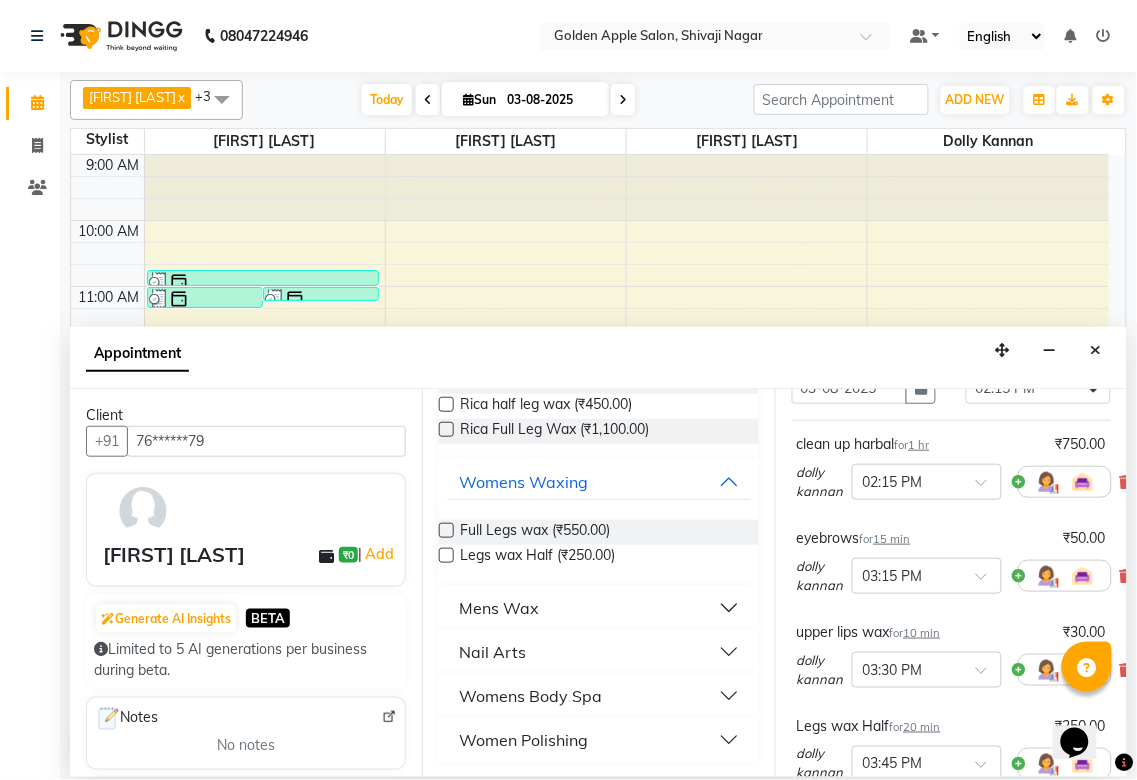 scroll, scrollTop: 0, scrollLeft: 0, axis: both 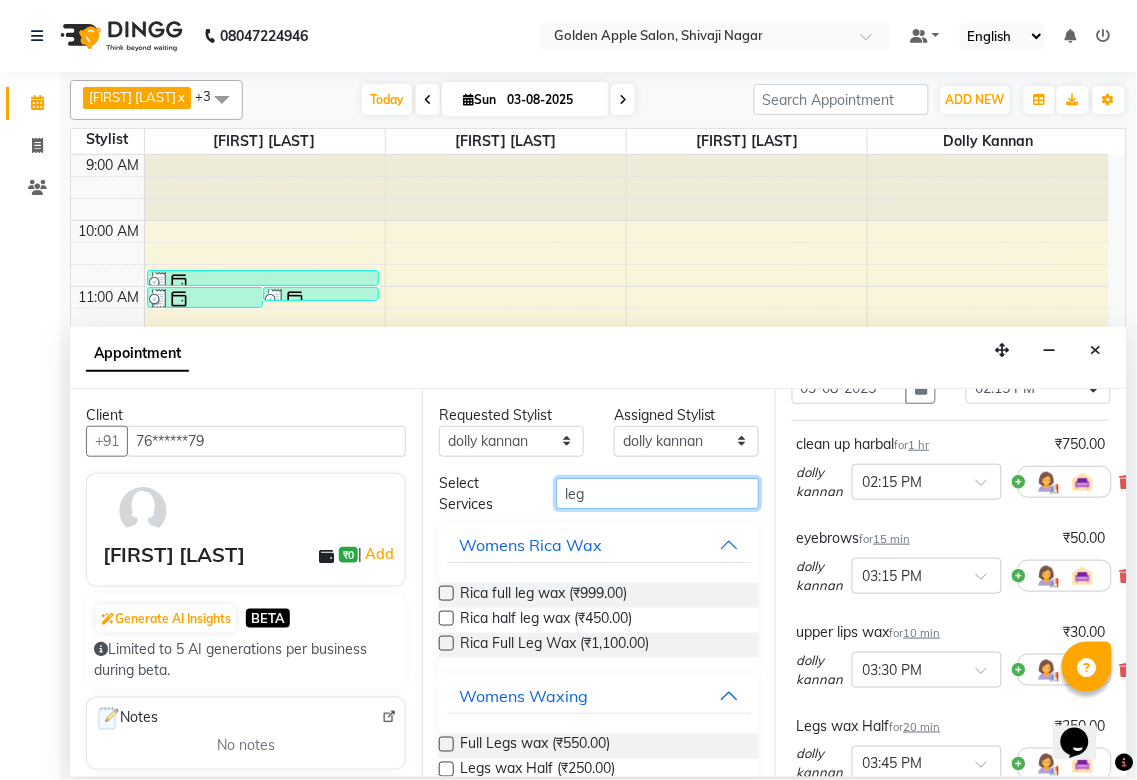 click on "leg" at bounding box center [657, 493] 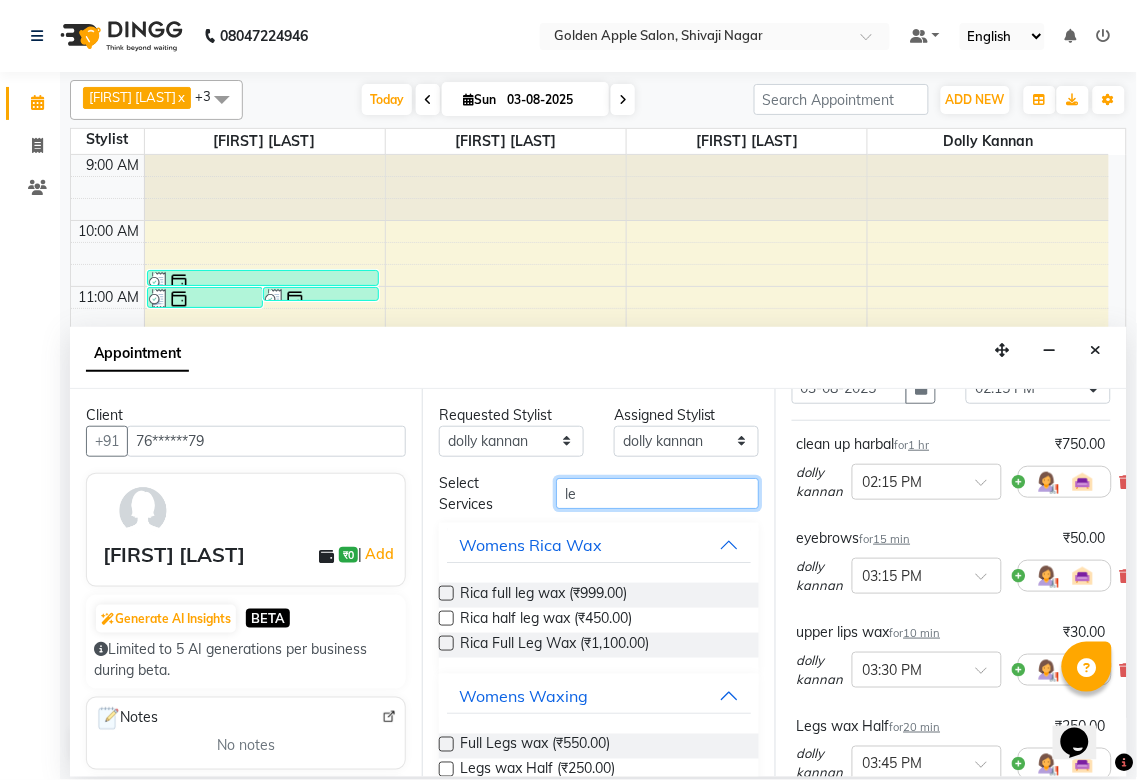 type on "l" 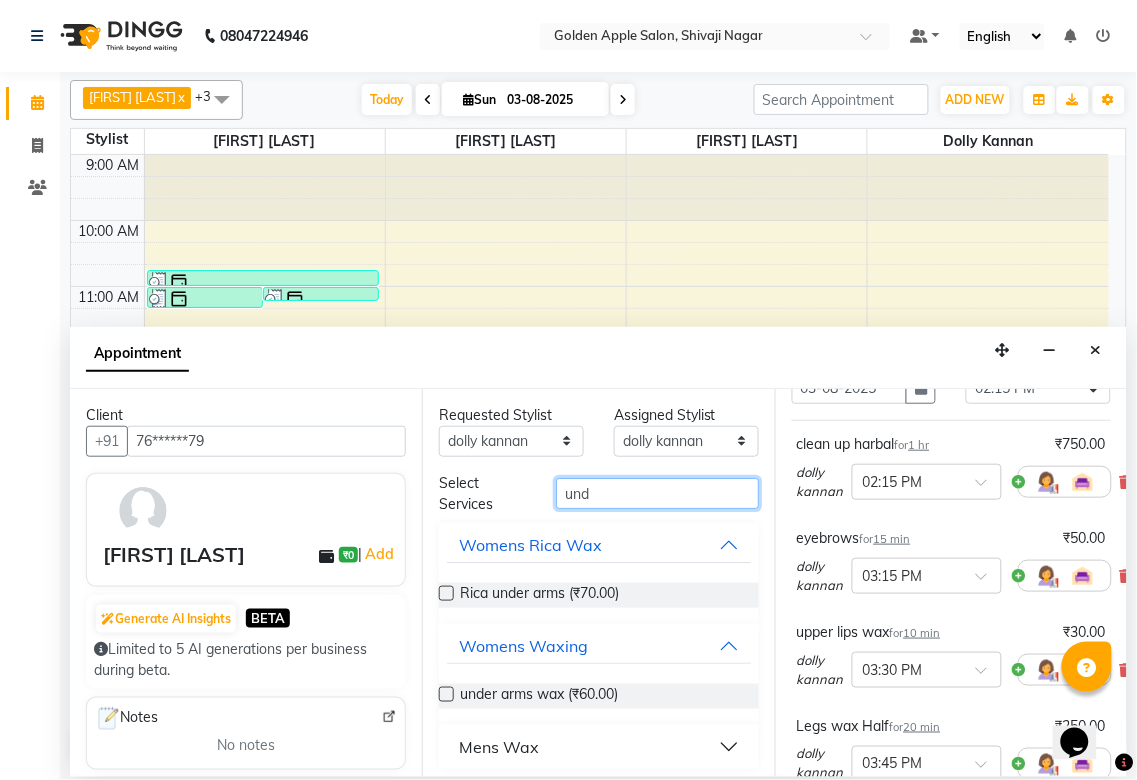 type on "und" 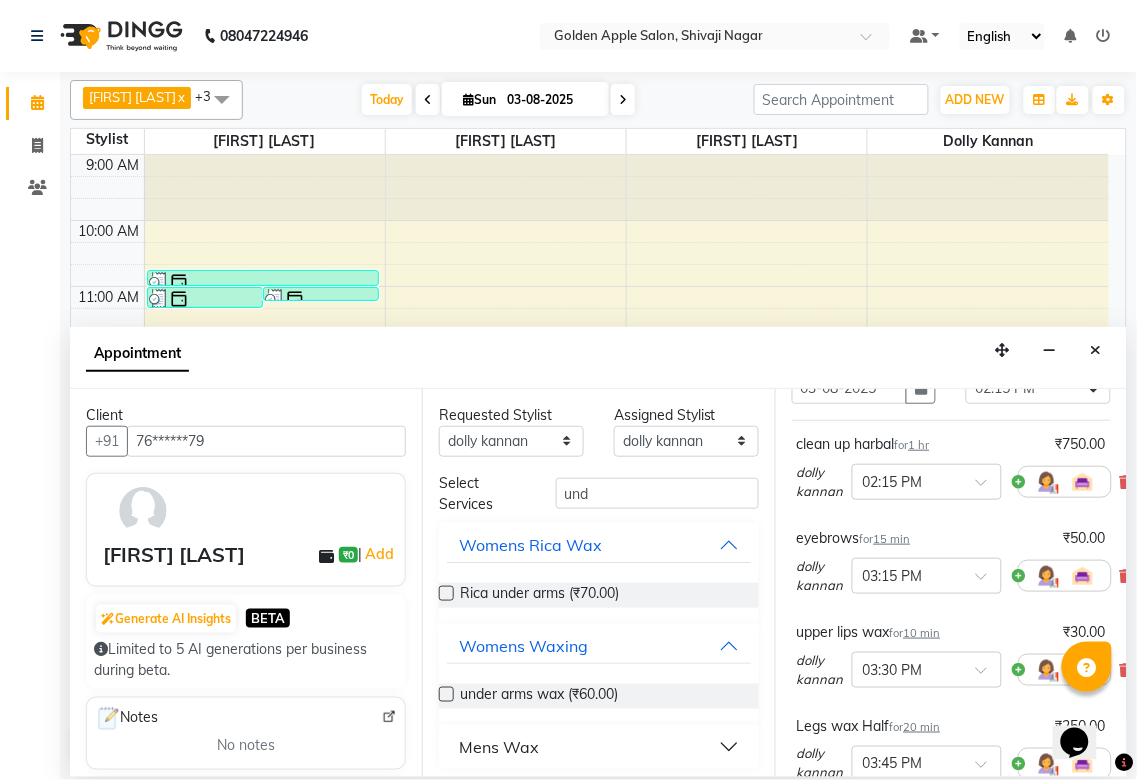 click at bounding box center (446, 694) 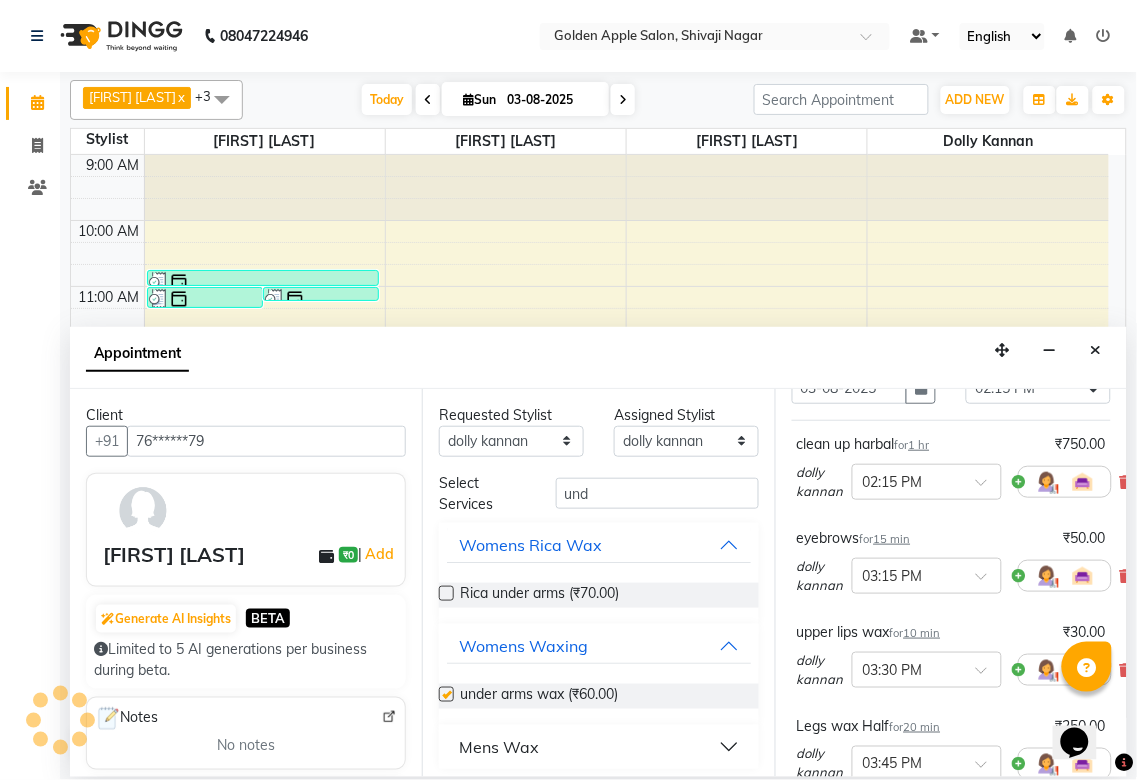 checkbox on "false" 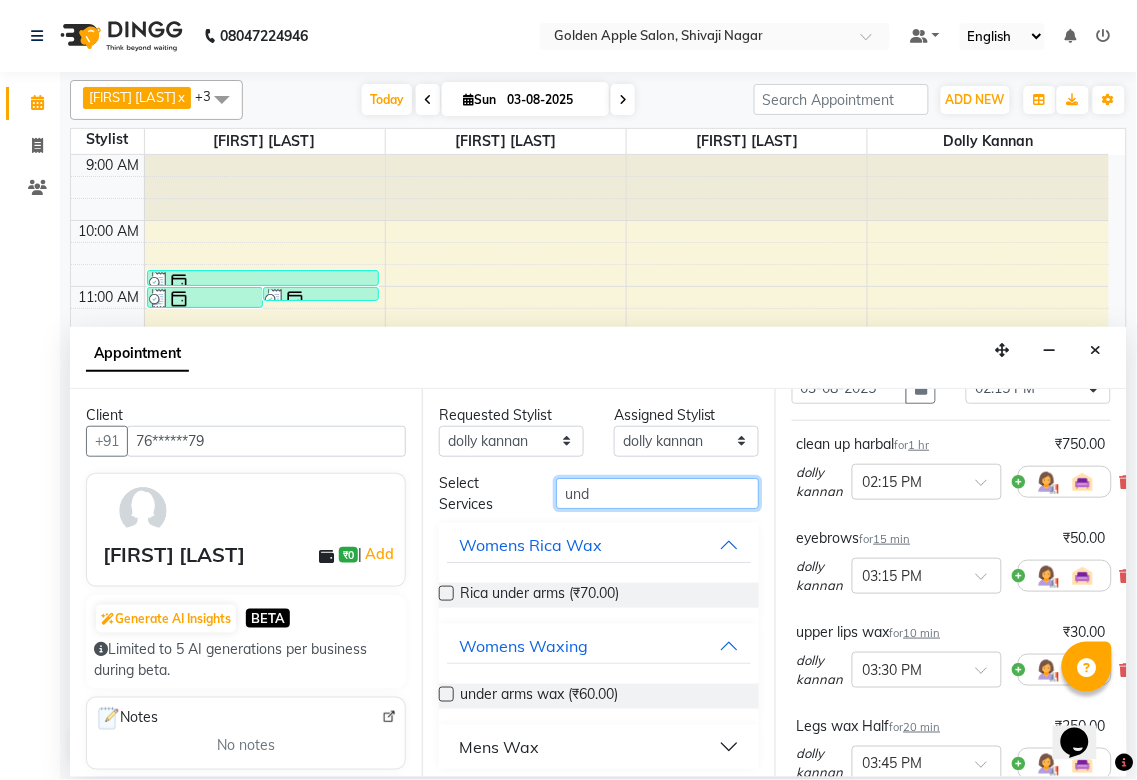 click on "und" at bounding box center [657, 493] 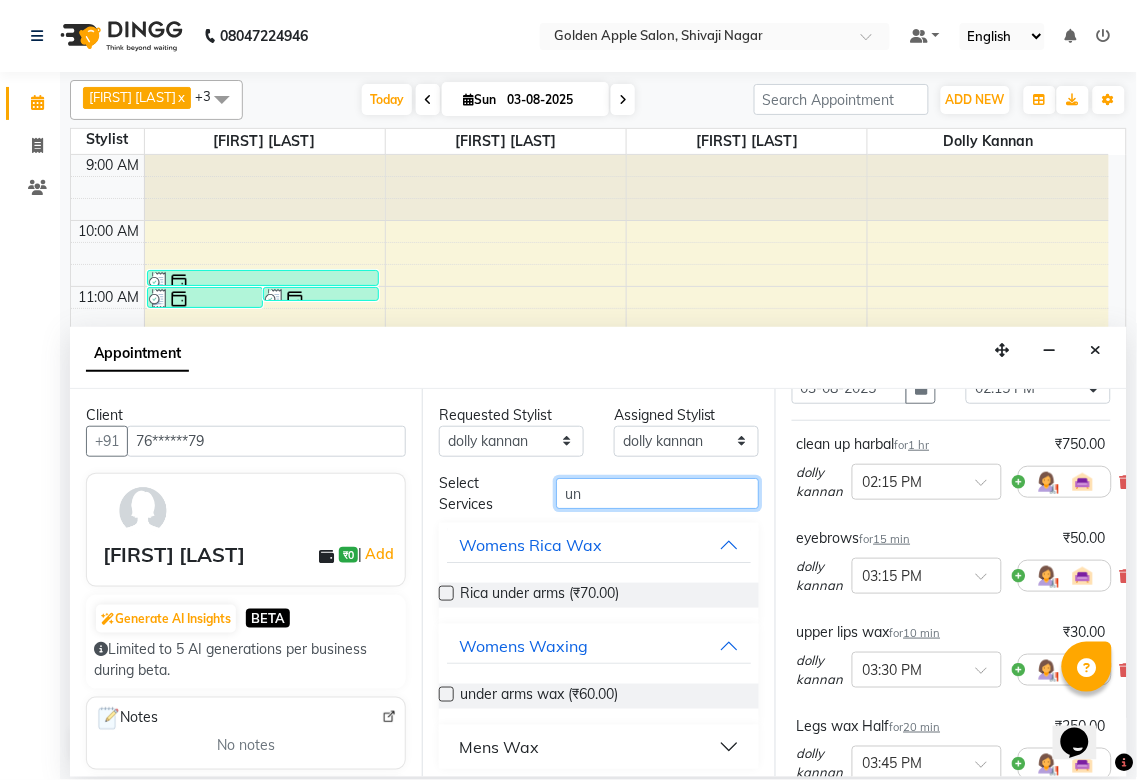 type on "u" 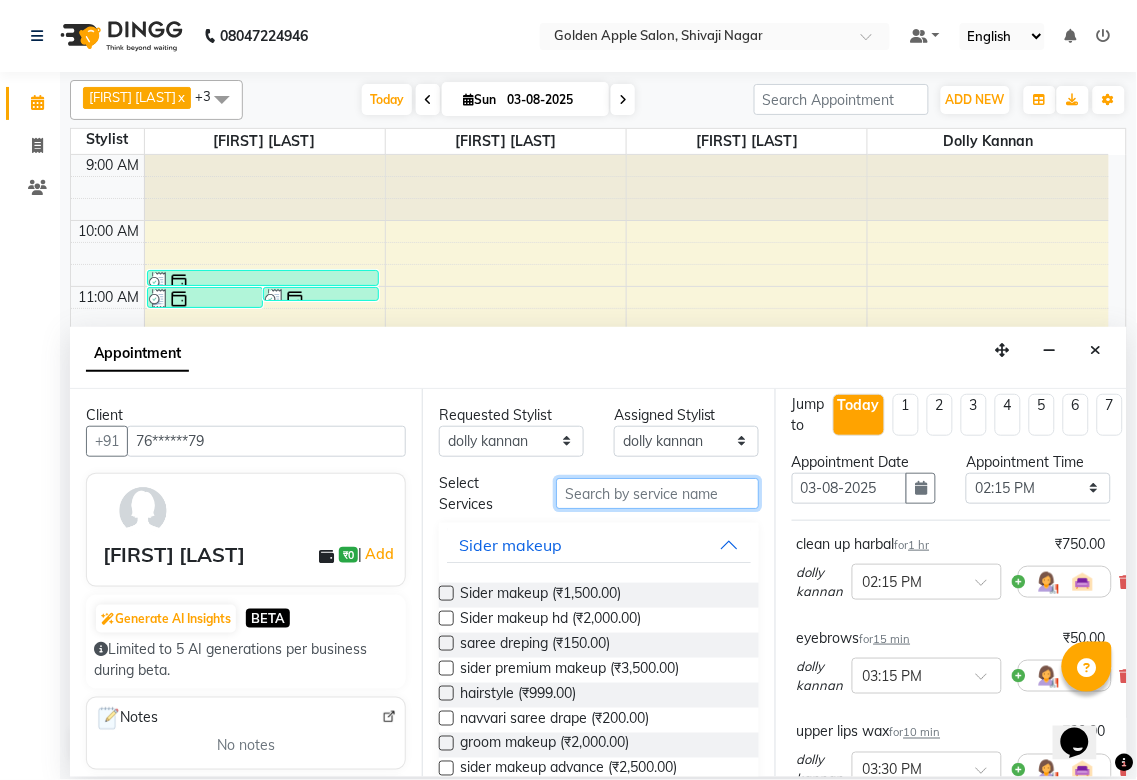 scroll, scrollTop: 0, scrollLeft: 0, axis: both 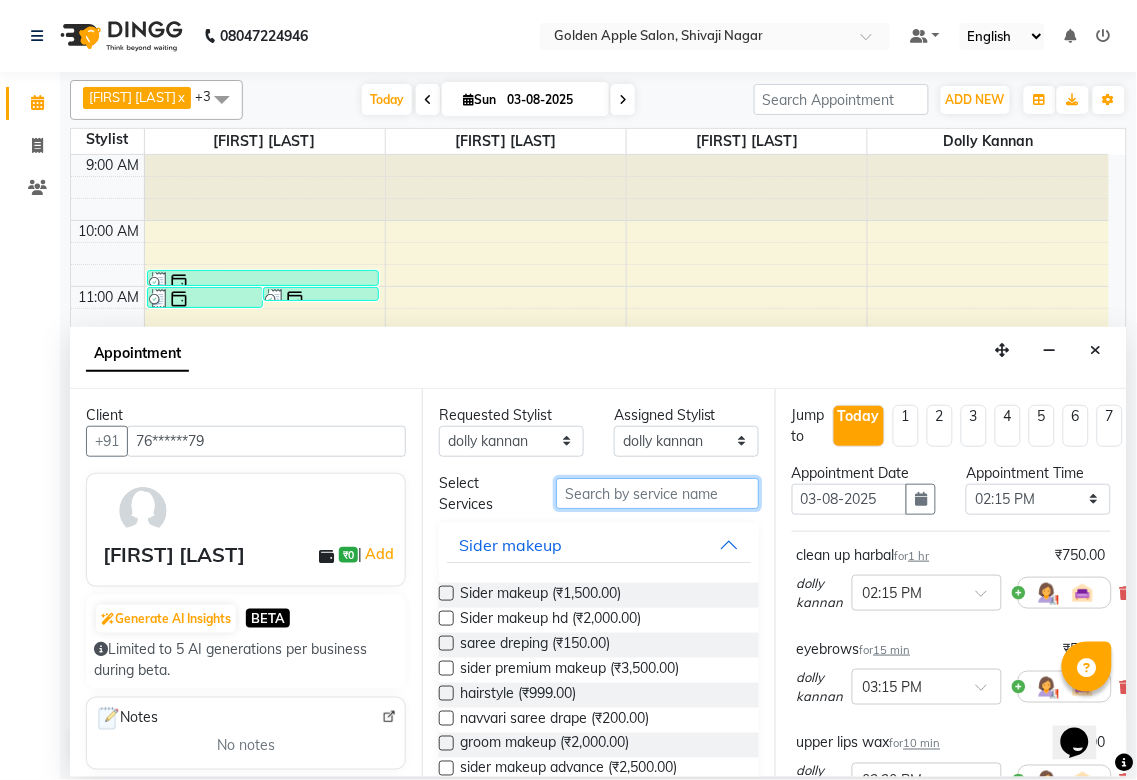 type 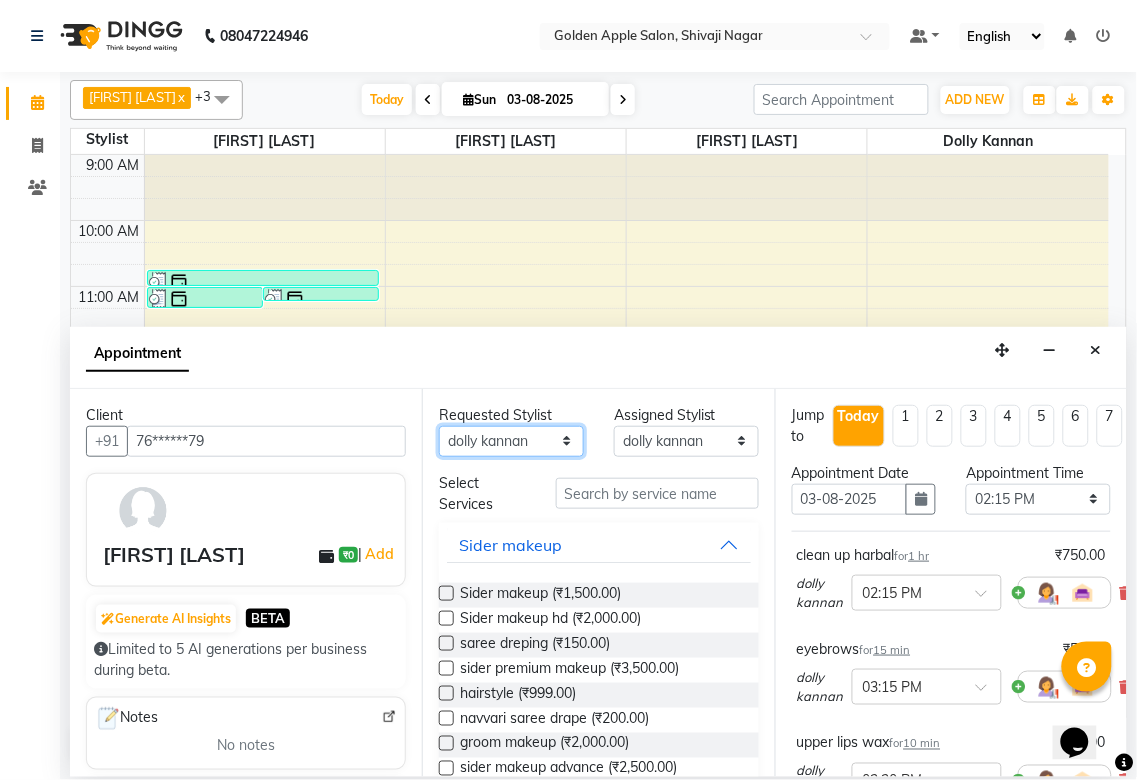 click on "Any Aditya Anjali  BAHIWAL Aparana Satarrdekar ashwini jopale dolly kannan  Harshika Hire operator vijay ahire" at bounding box center (511, 441) 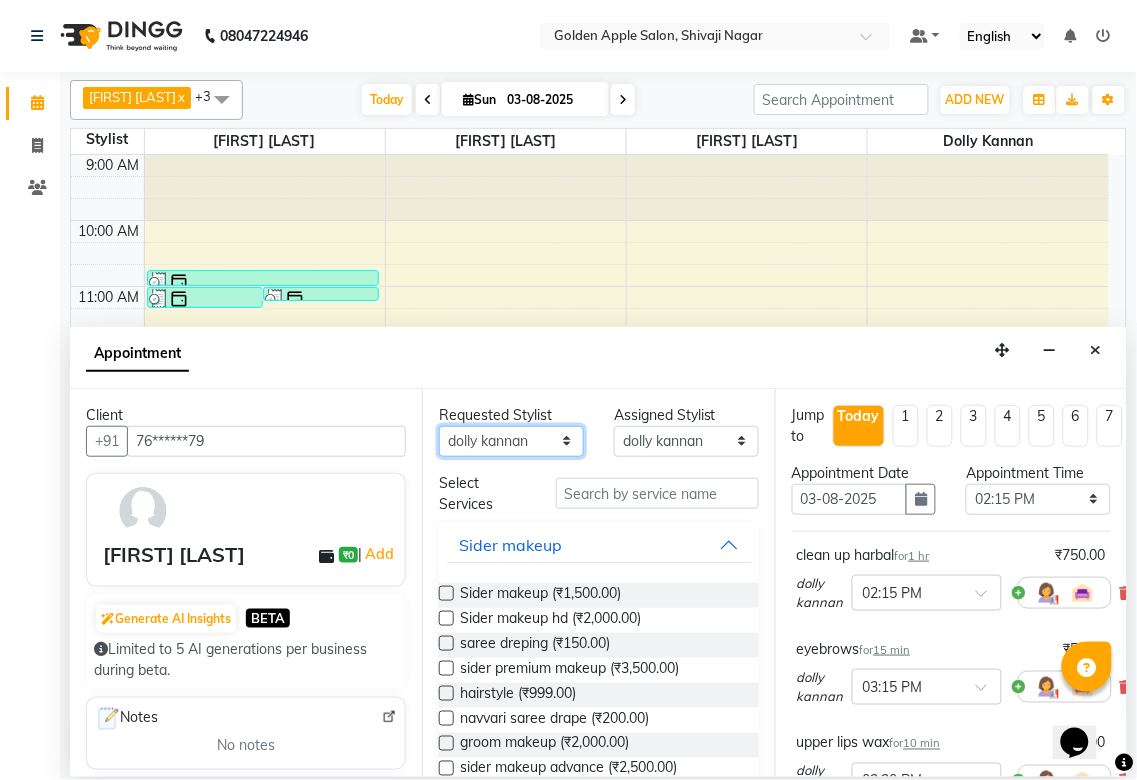 select on "85394" 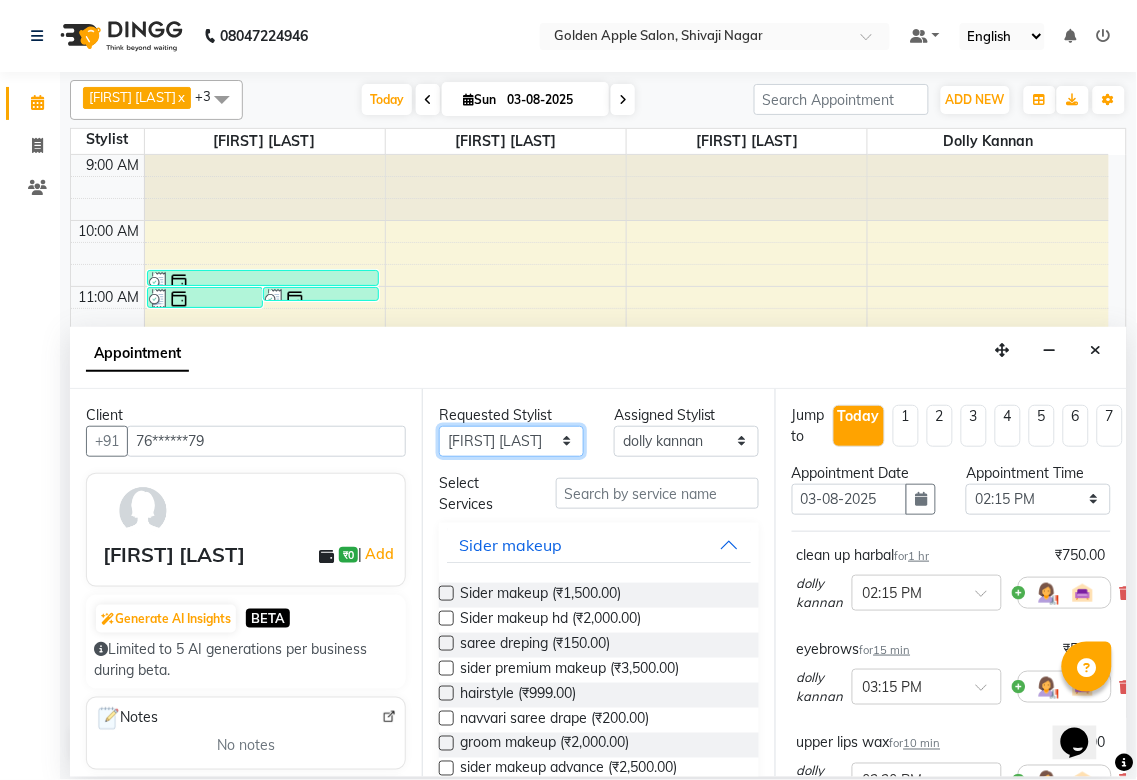 click on "Any Aditya Anjali  BAHIWAL Aparana Satarrdekar ashwini jopale dolly kannan  Harshika Hire operator vijay ahire" at bounding box center (511, 441) 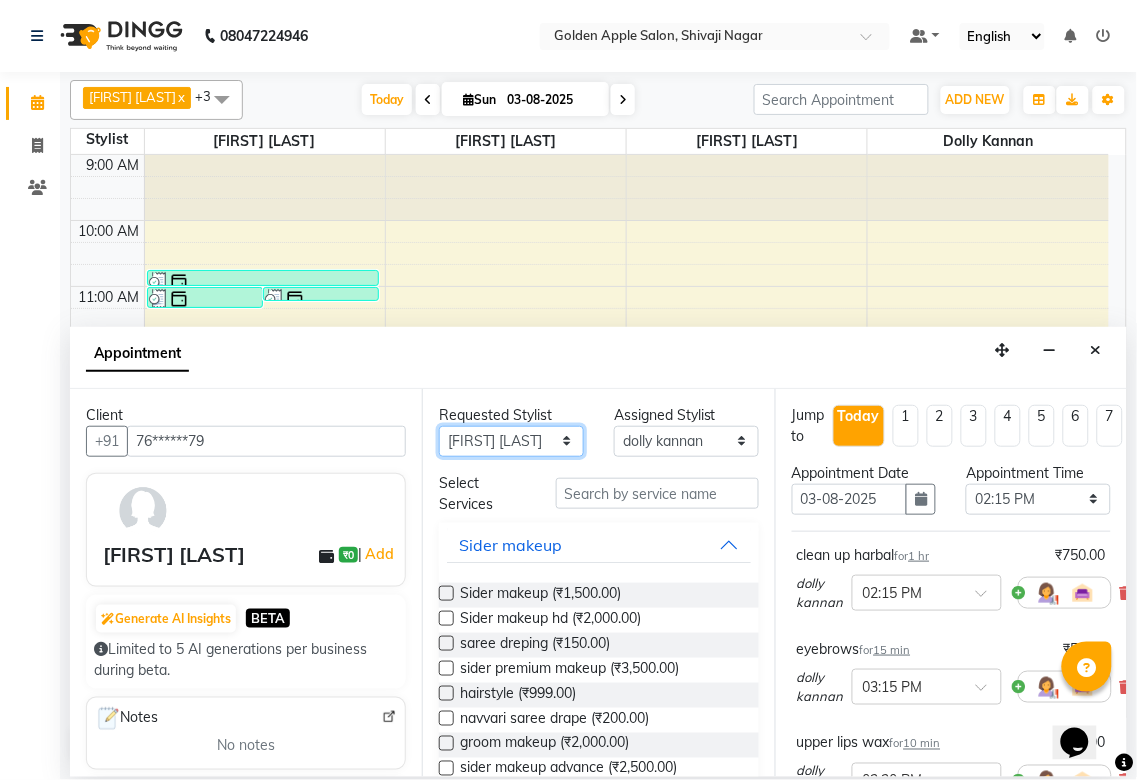 select on "85394" 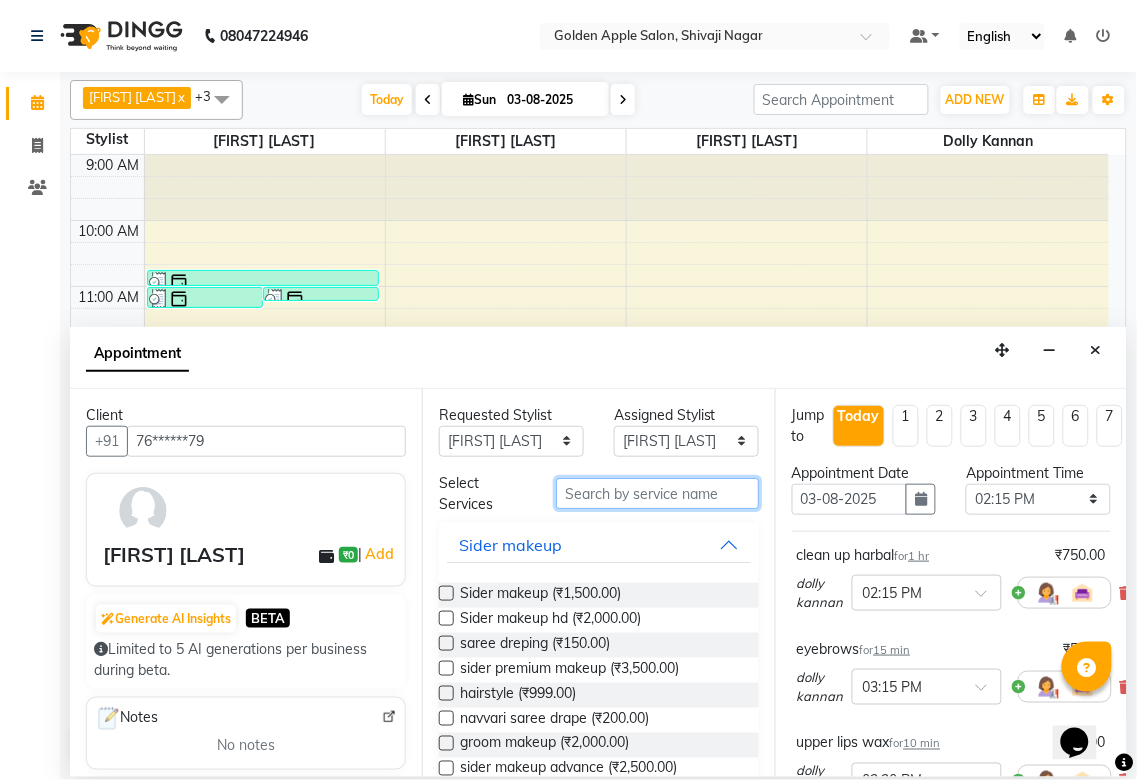click at bounding box center (657, 493) 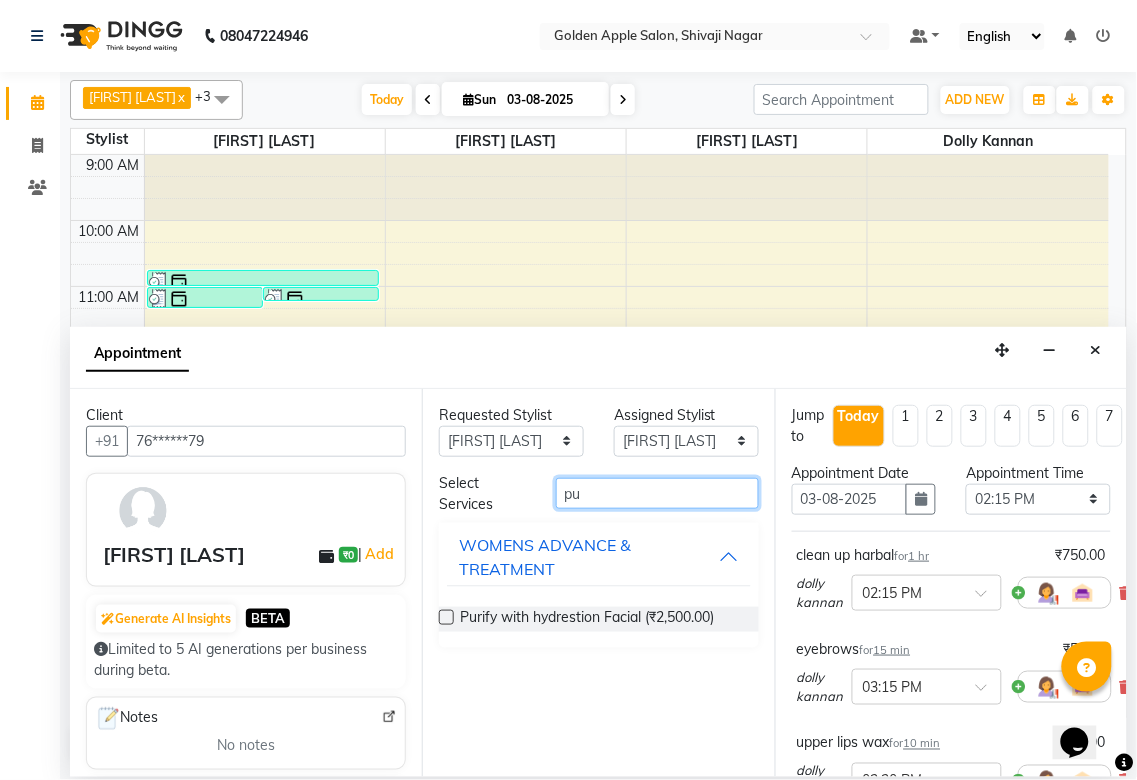 type on "pu" 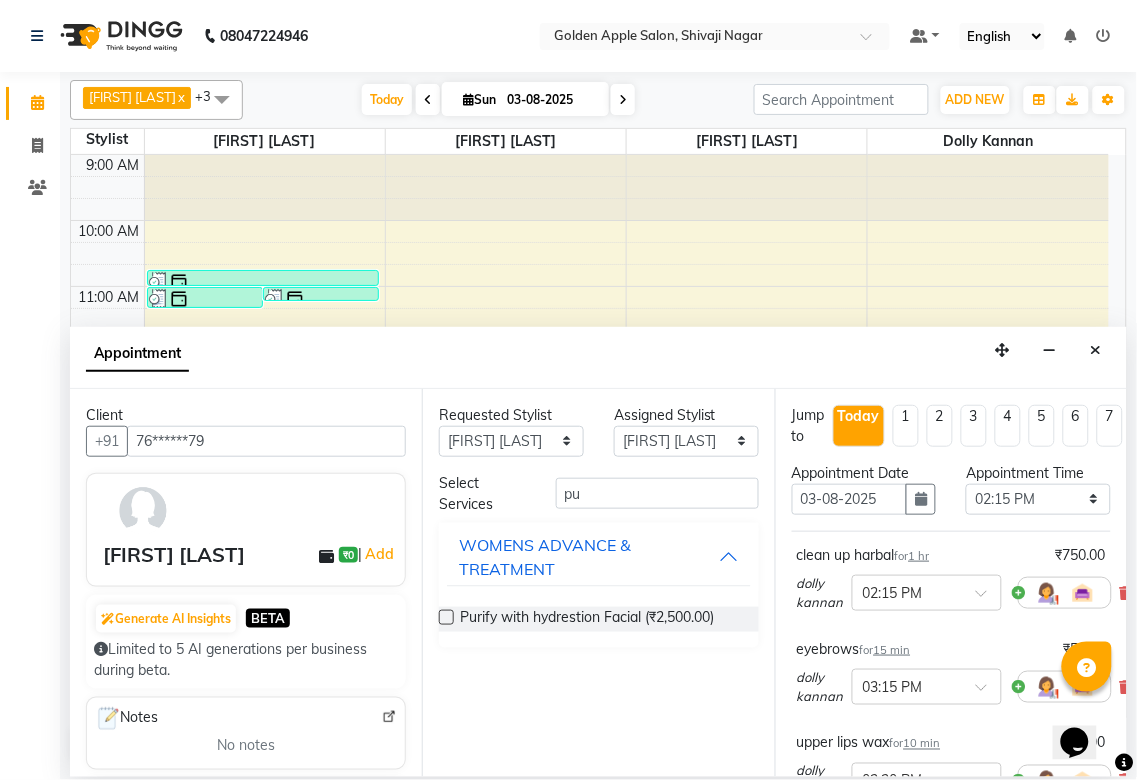 click at bounding box center [446, 617] 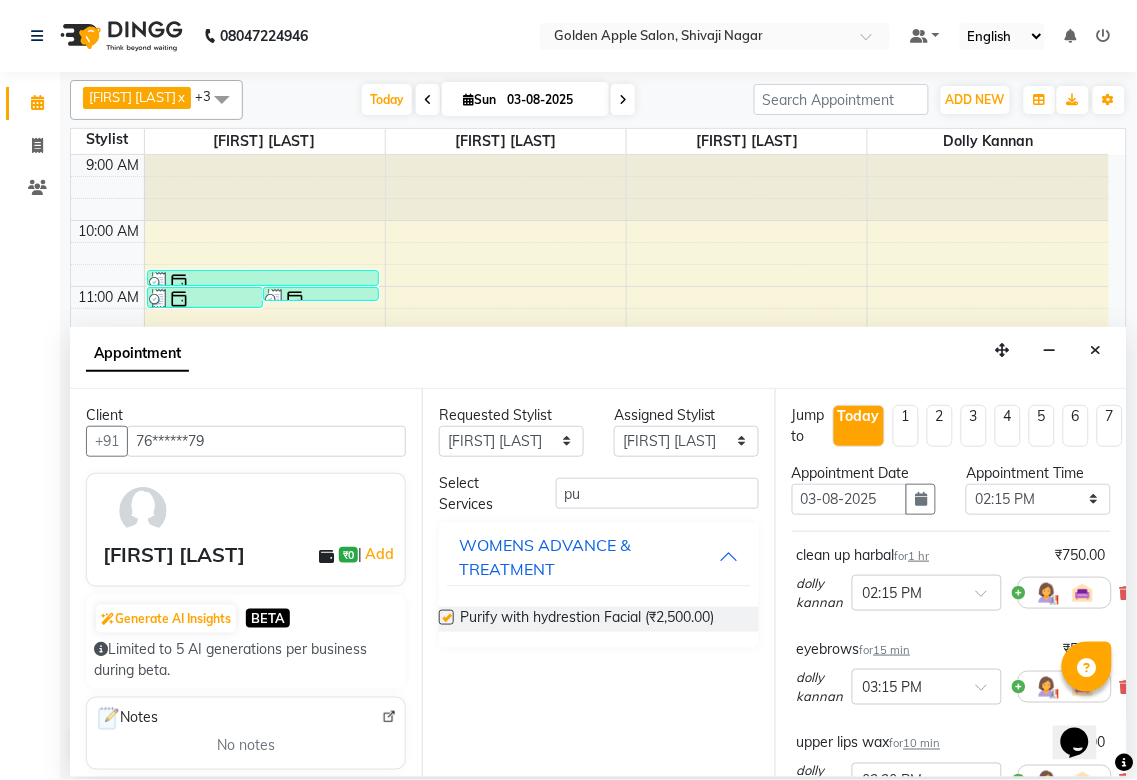 checkbox on "false" 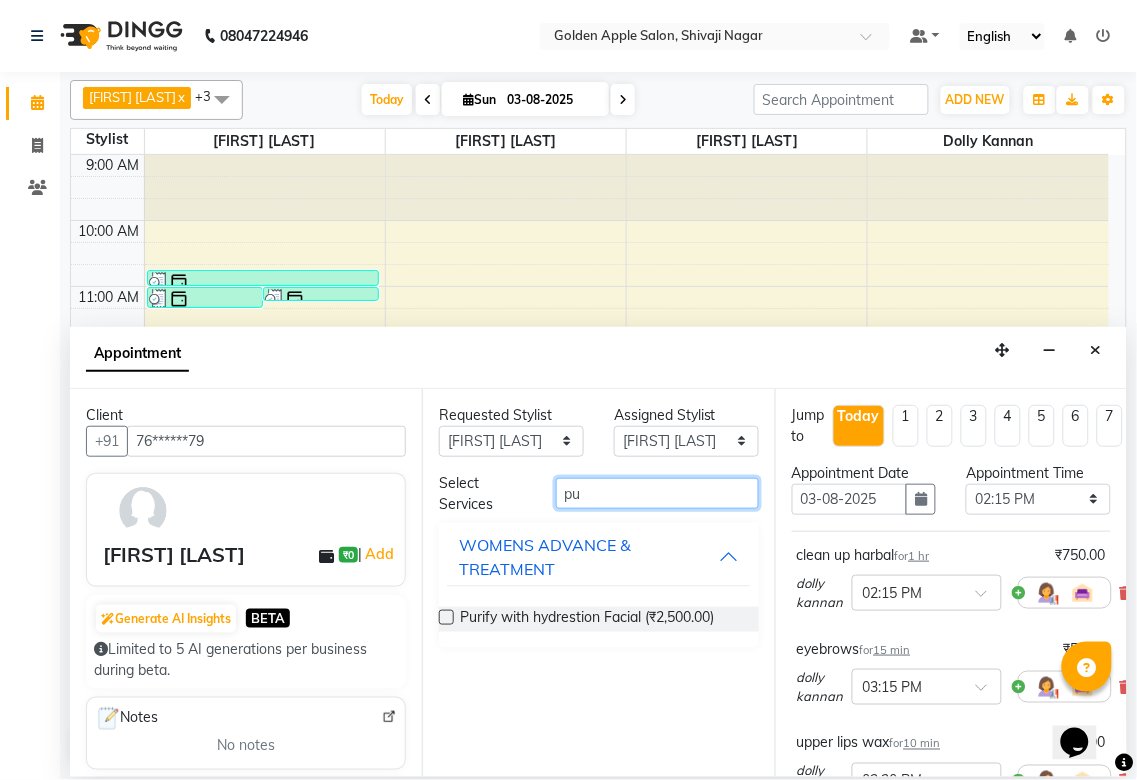click on "pu" at bounding box center (657, 493) 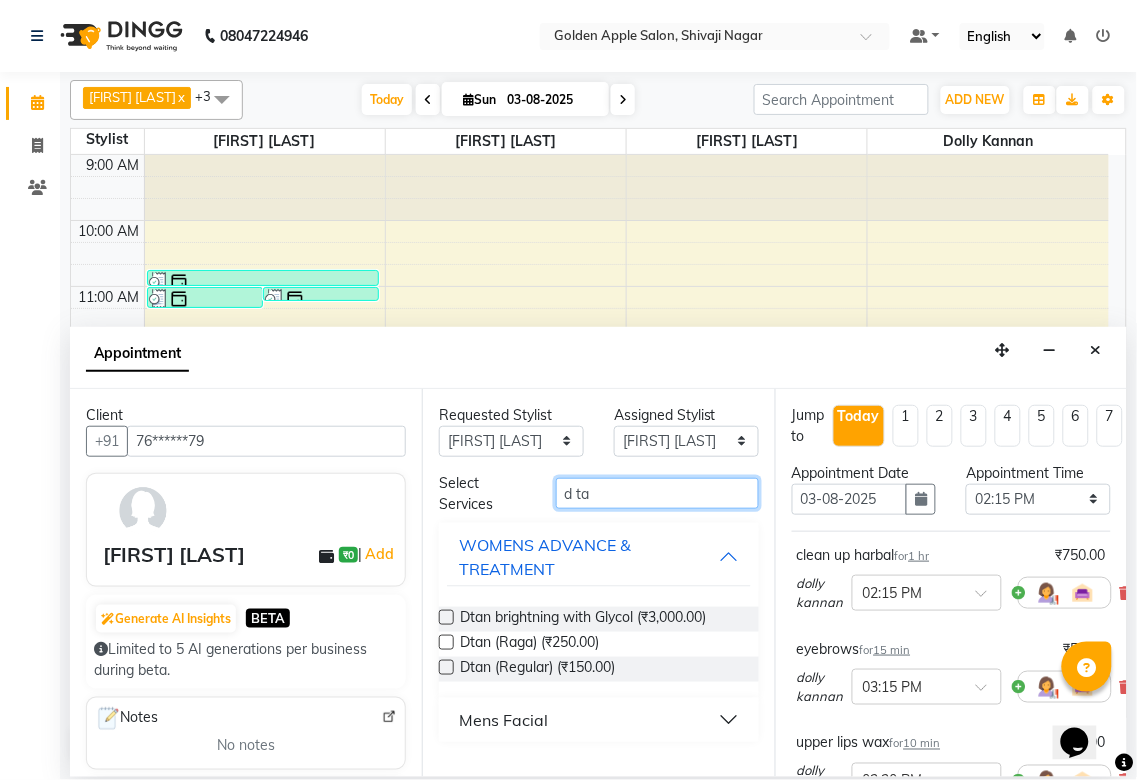 type on "d ta" 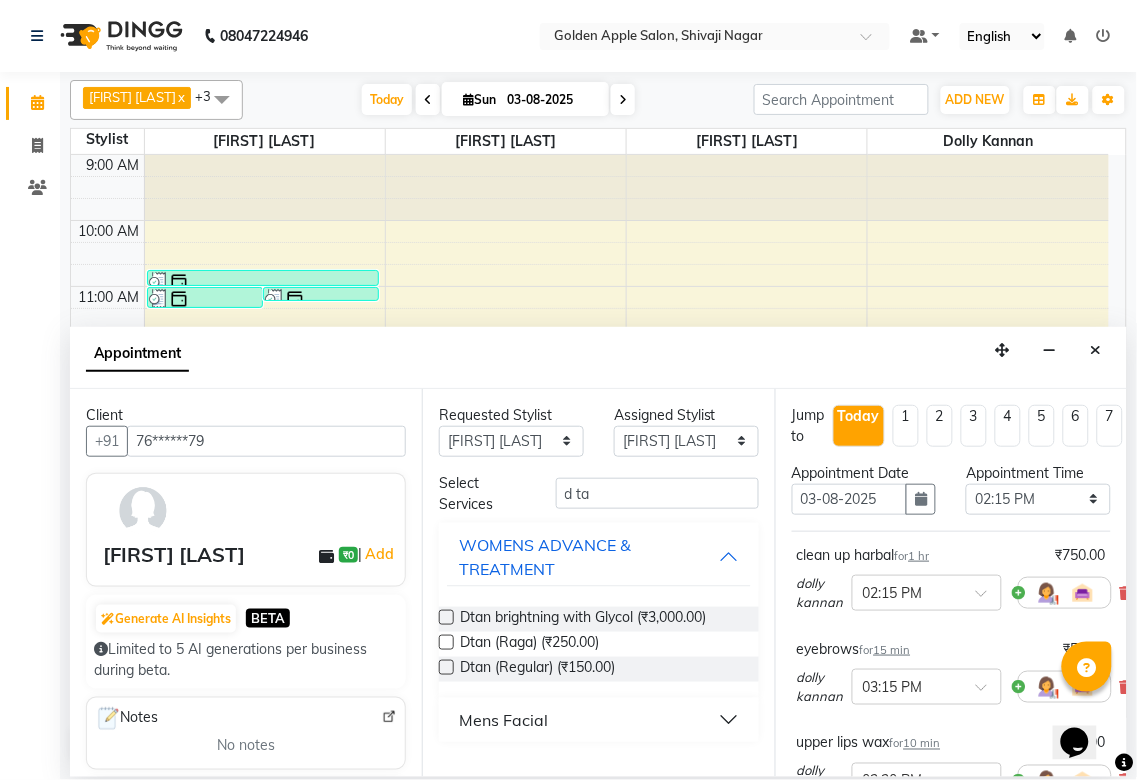 click at bounding box center (446, 642) 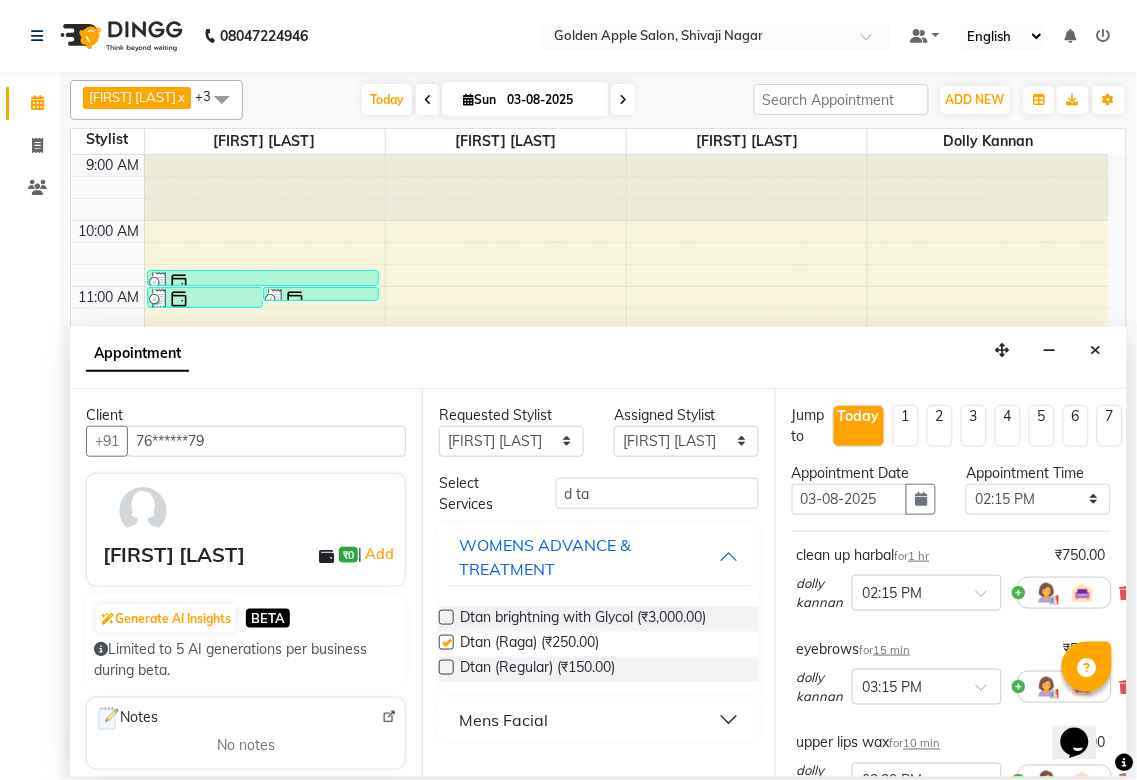 checkbox on "false" 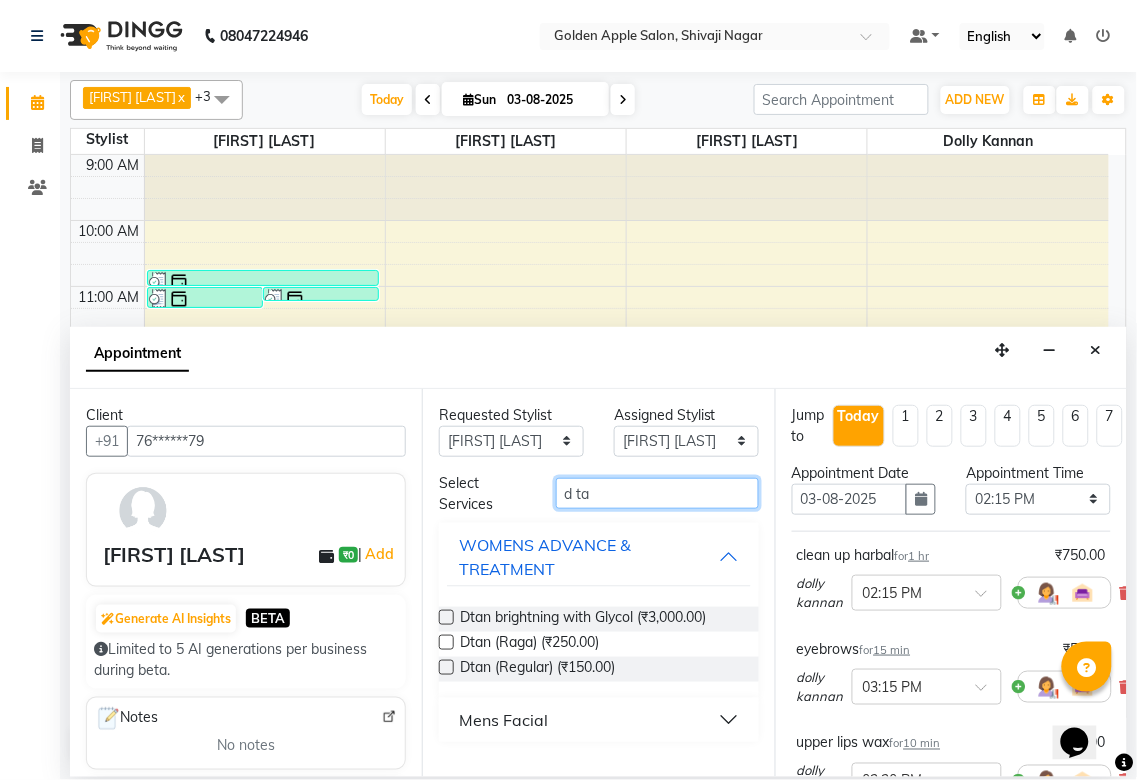click on "d ta" at bounding box center [657, 493] 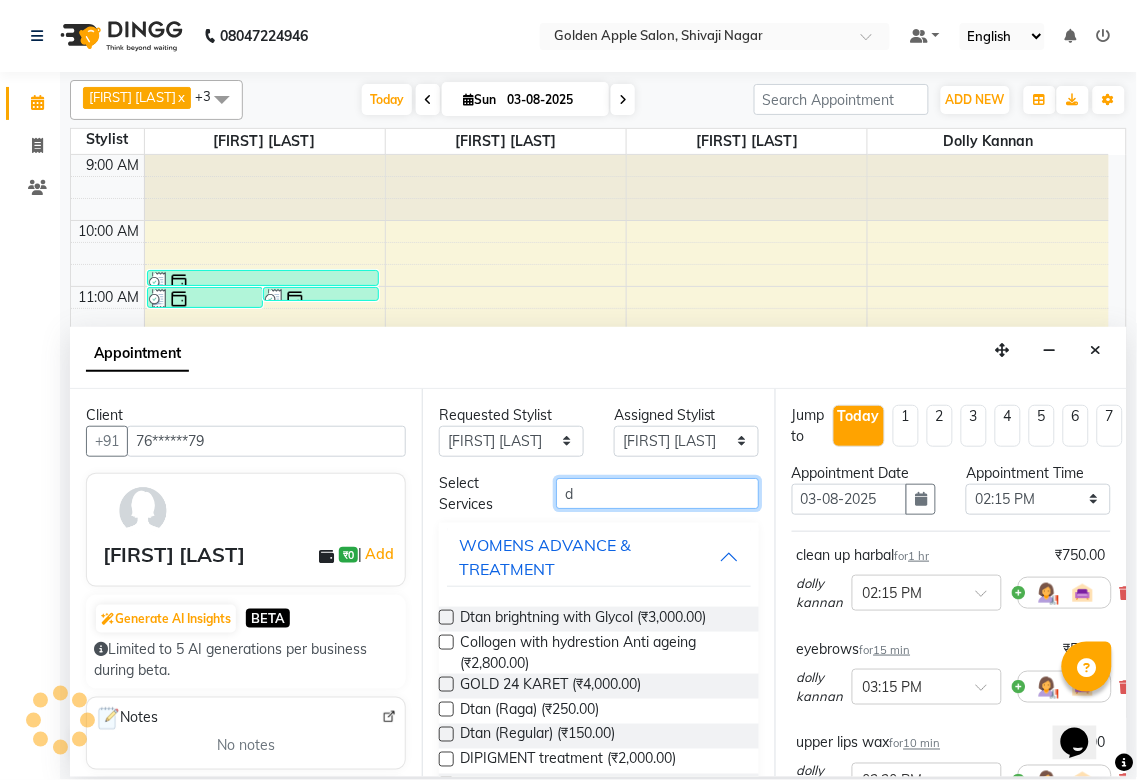 type on "d" 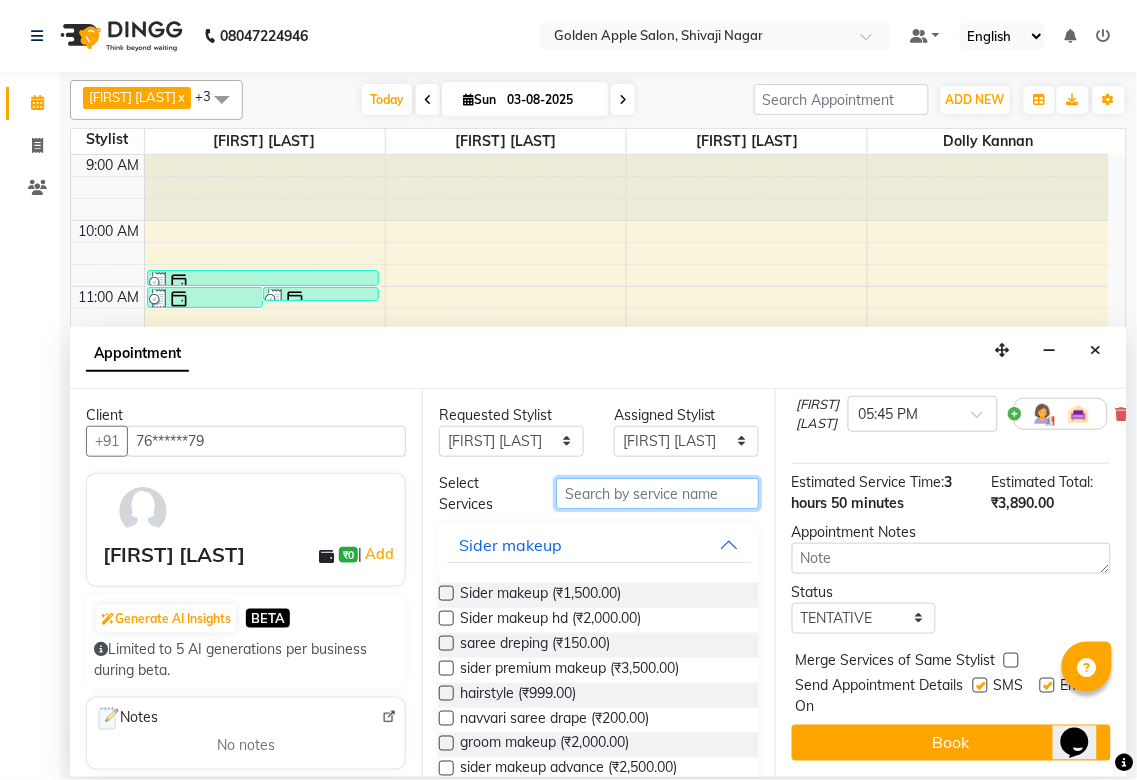 scroll, scrollTop: 781, scrollLeft: 0, axis: vertical 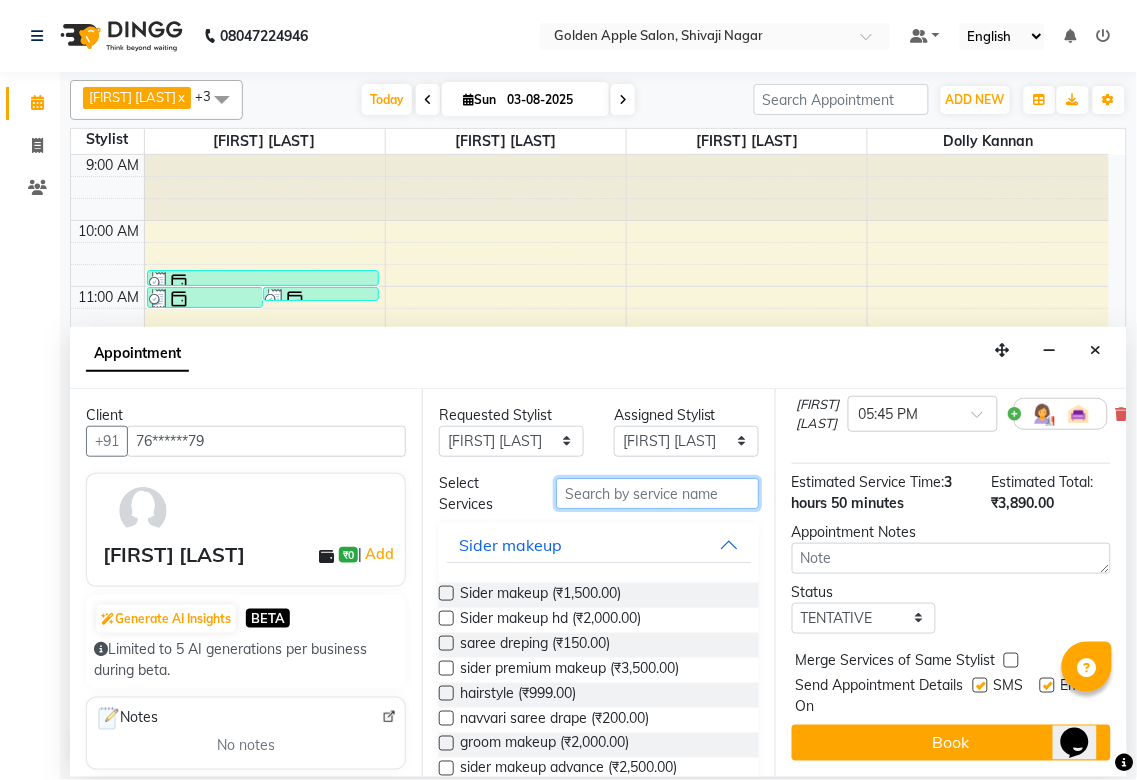 type 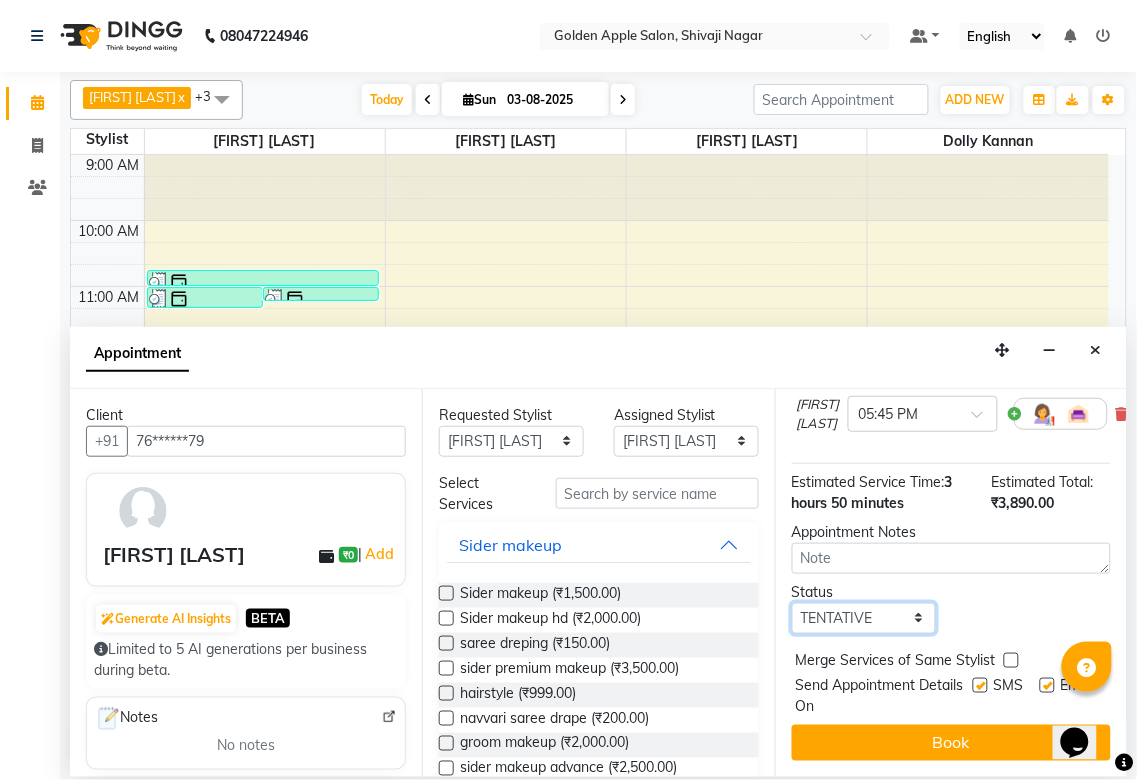 click on "Select TENTATIVE CONFIRM CHECK-IN UPCOMING" at bounding box center (864, 618) 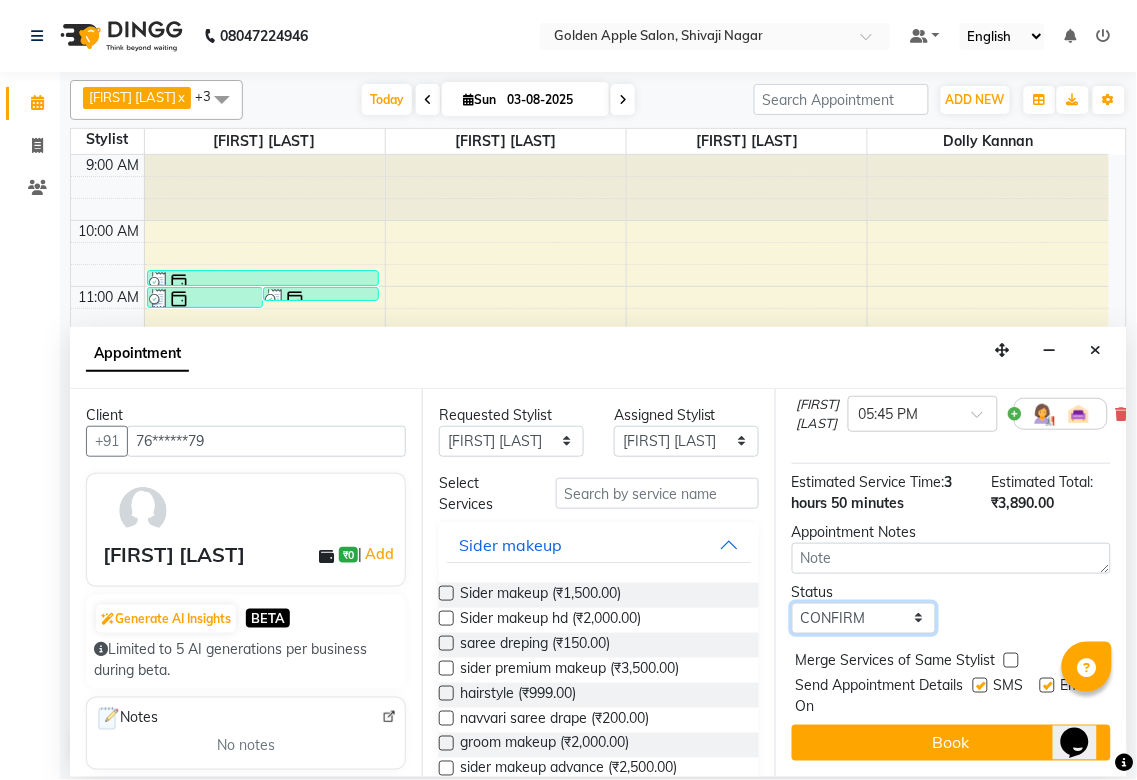 click on "Select TENTATIVE CONFIRM CHECK-IN UPCOMING" at bounding box center (864, 618) 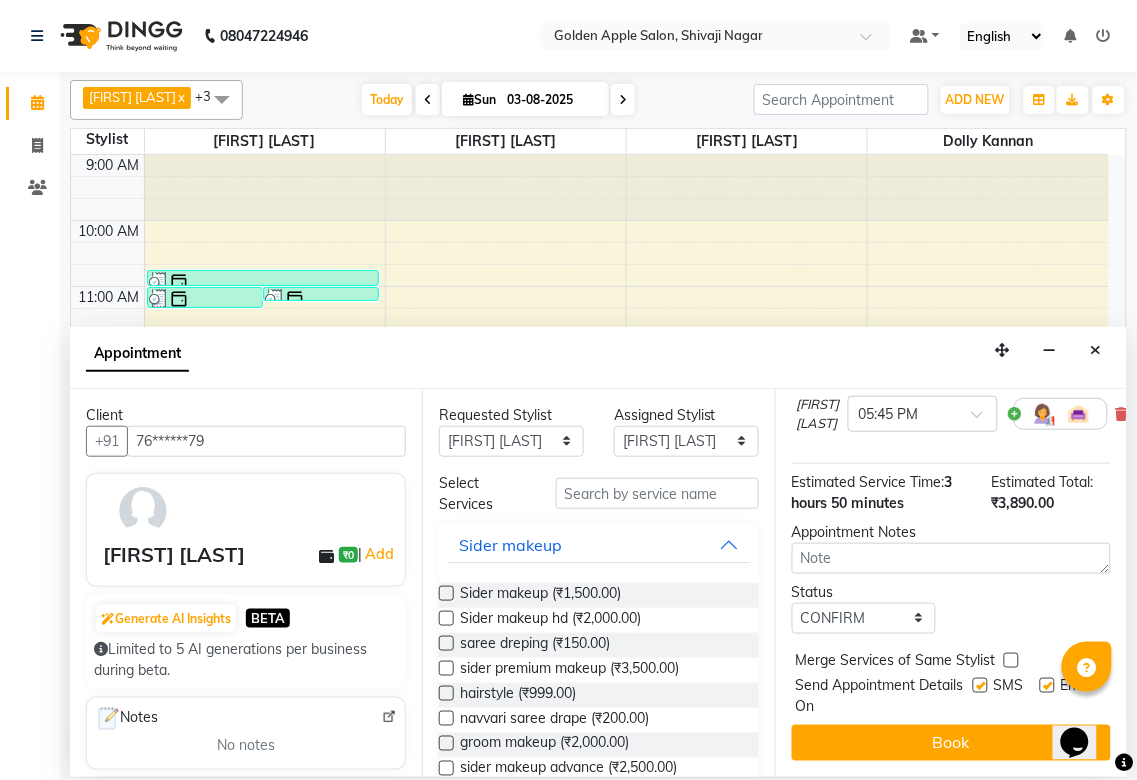 click at bounding box center (980, 685) 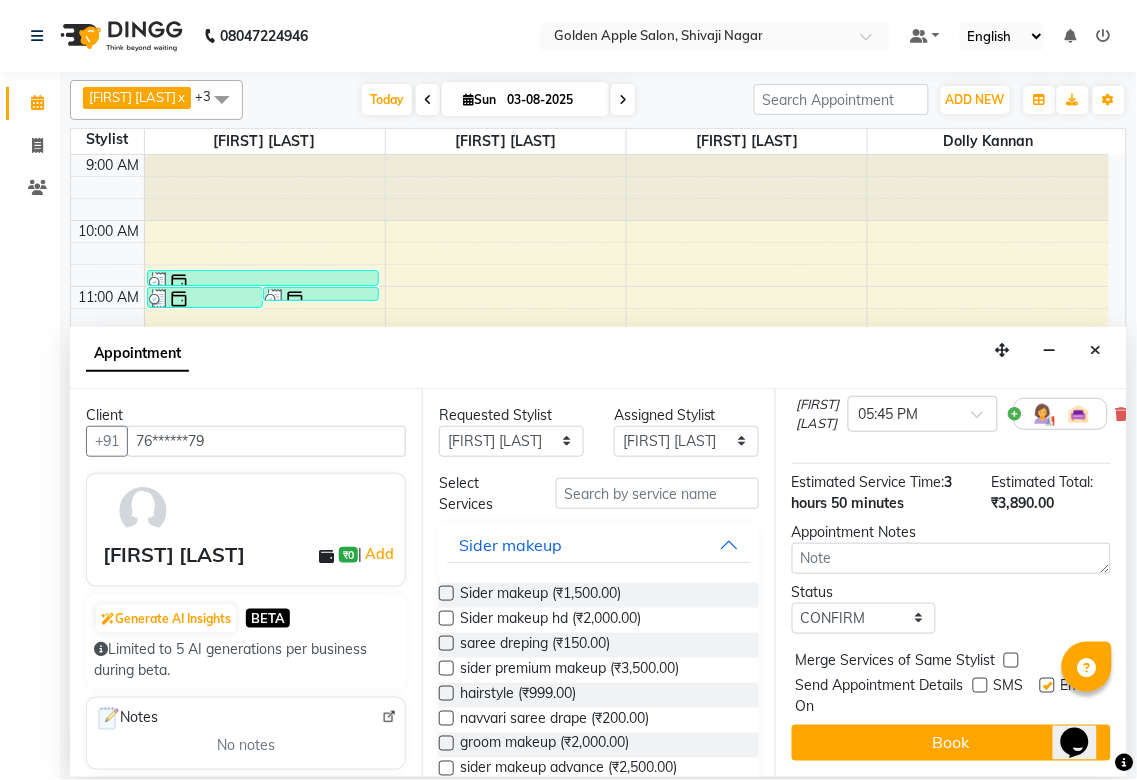 click at bounding box center (1047, 685) 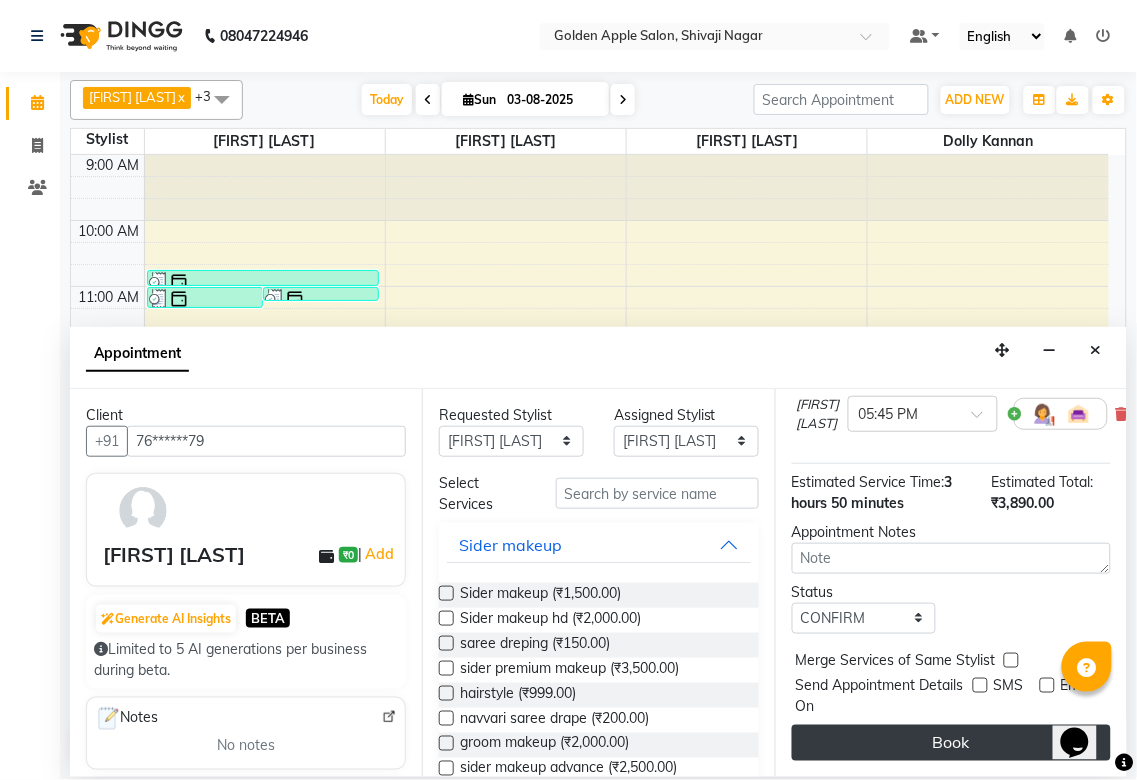 click on "Book" at bounding box center (951, 743) 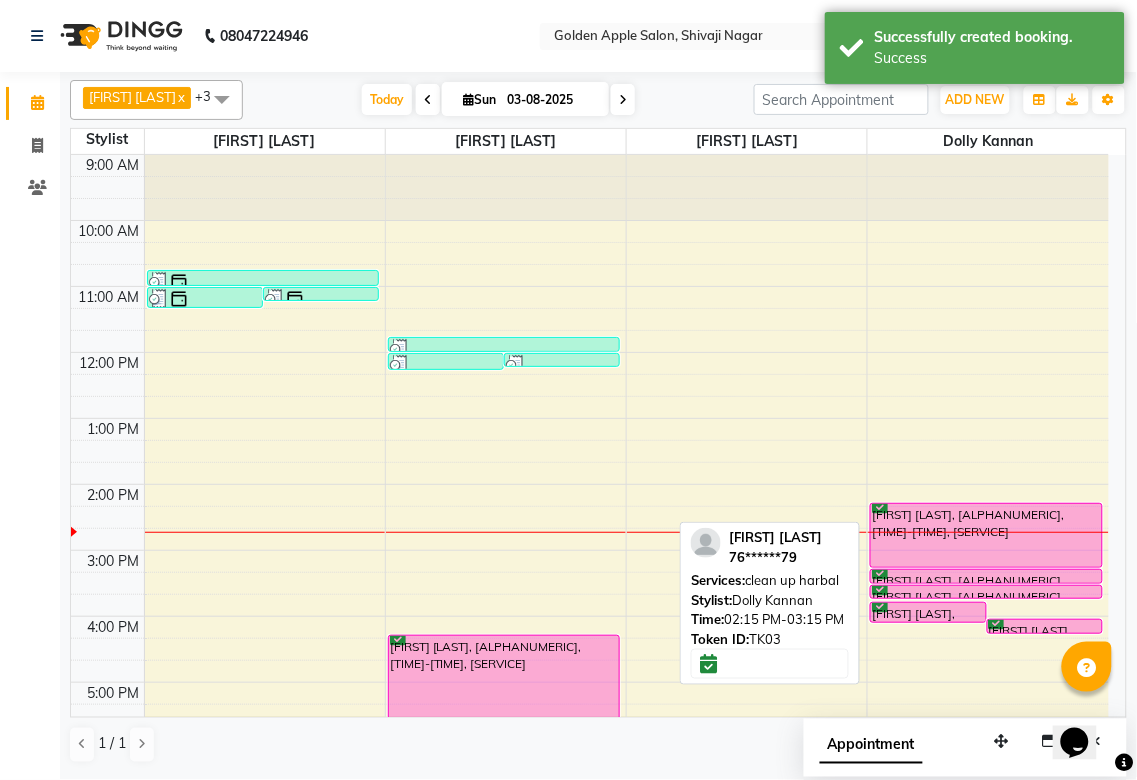 click on "[FIRST] [LAST], [ALPHANUMERIC], [TIME]-[TIME], [SERVICE]" at bounding box center (986, 535) 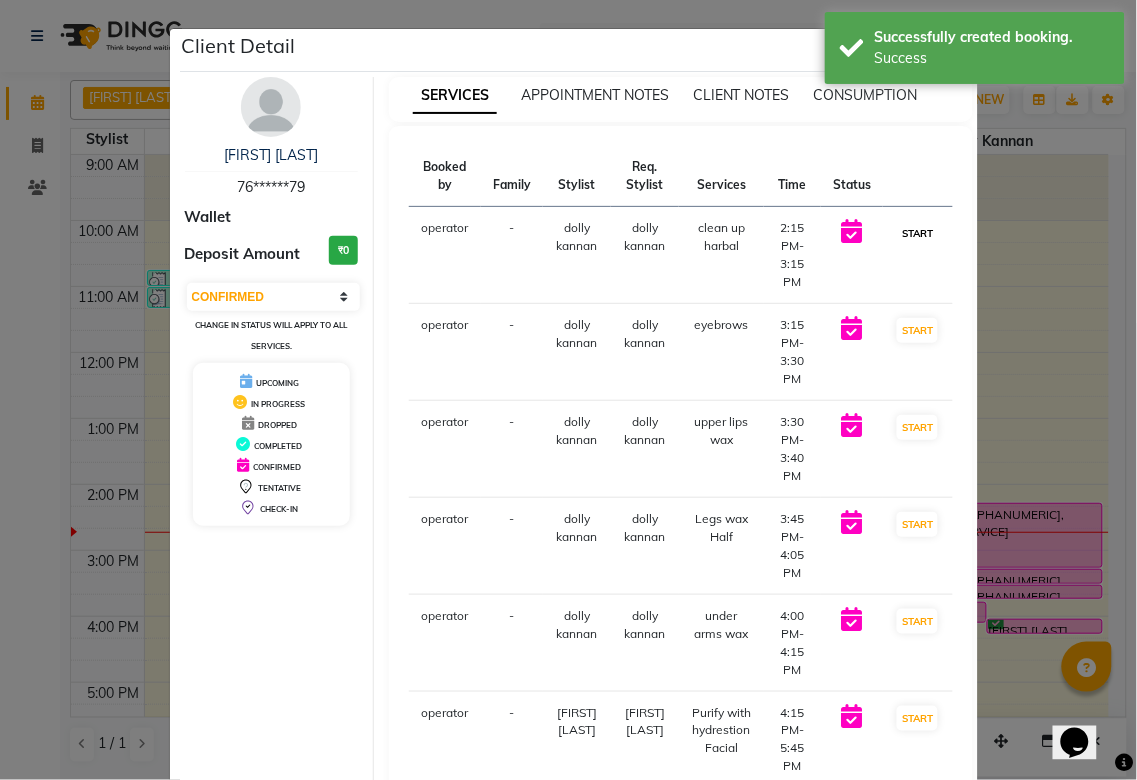 click on "START" at bounding box center [917, 233] 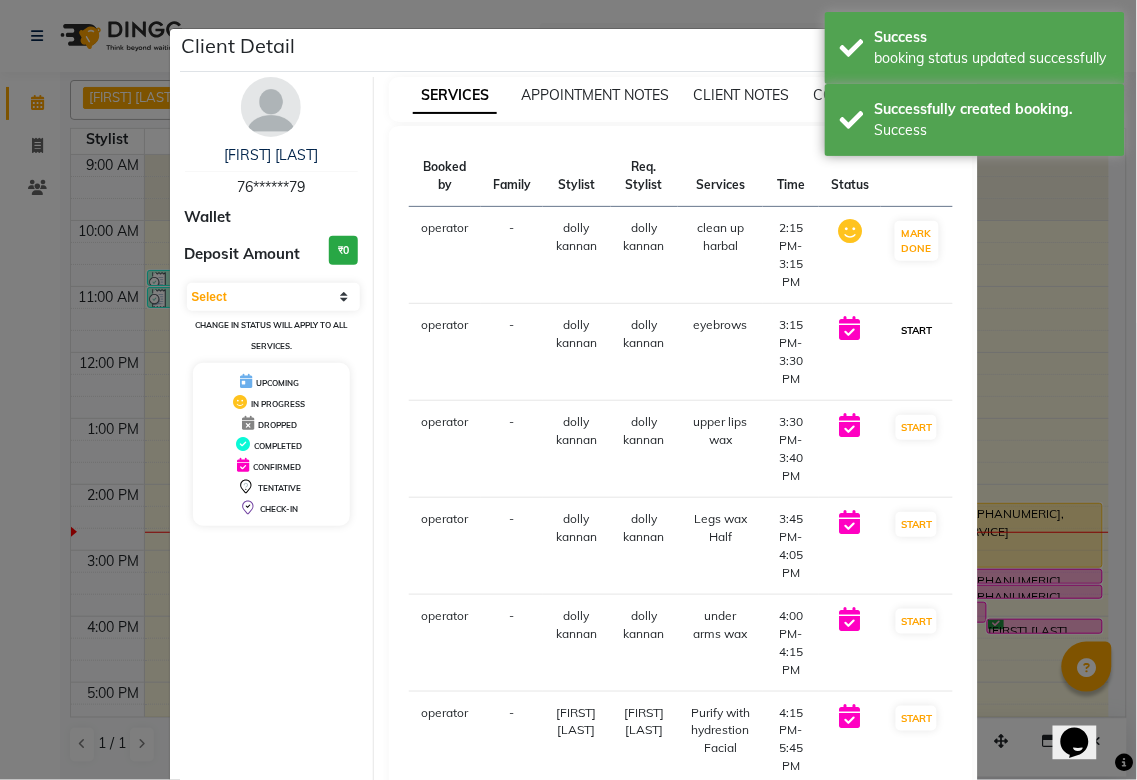 click on "START" at bounding box center [916, 330] 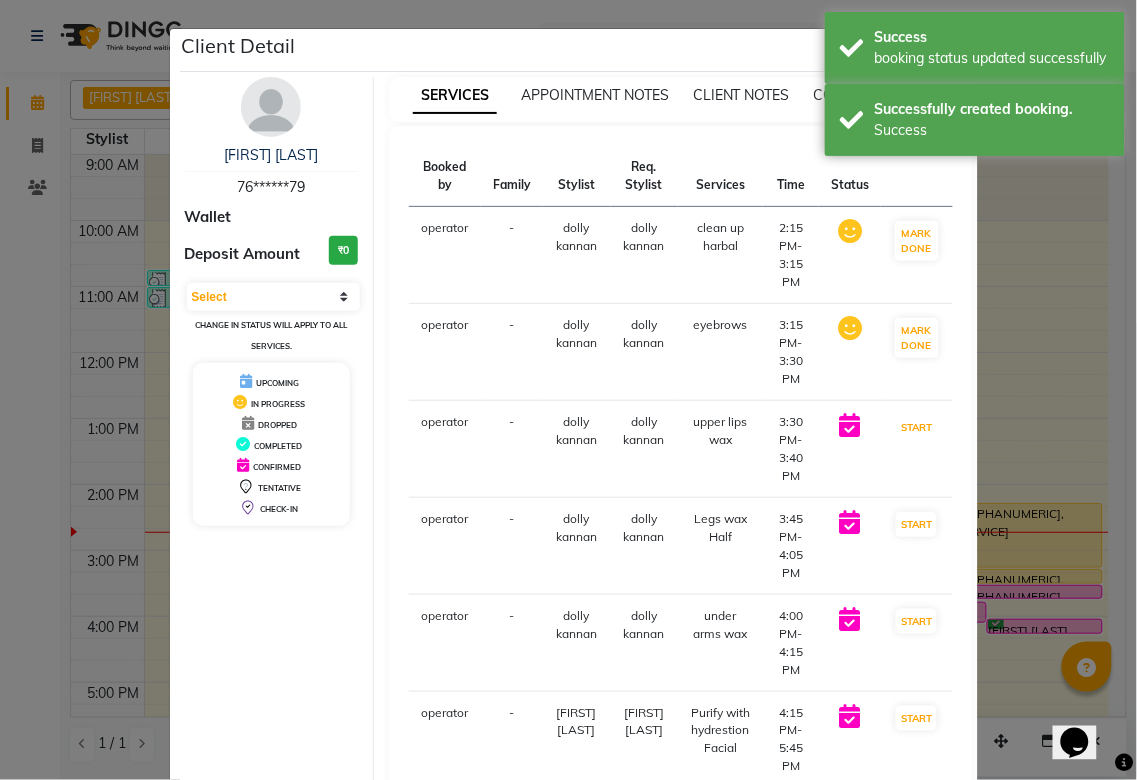 click on "START" at bounding box center (916, 427) 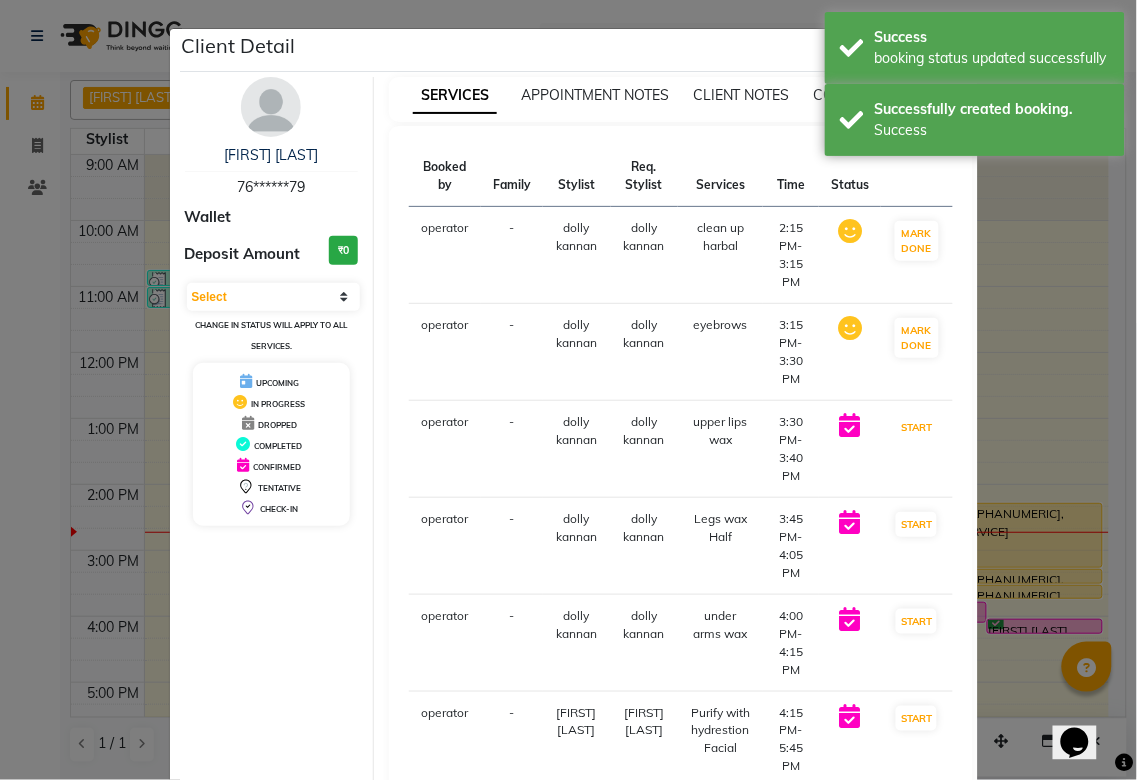 scroll, scrollTop: 111, scrollLeft: 0, axis: vertical 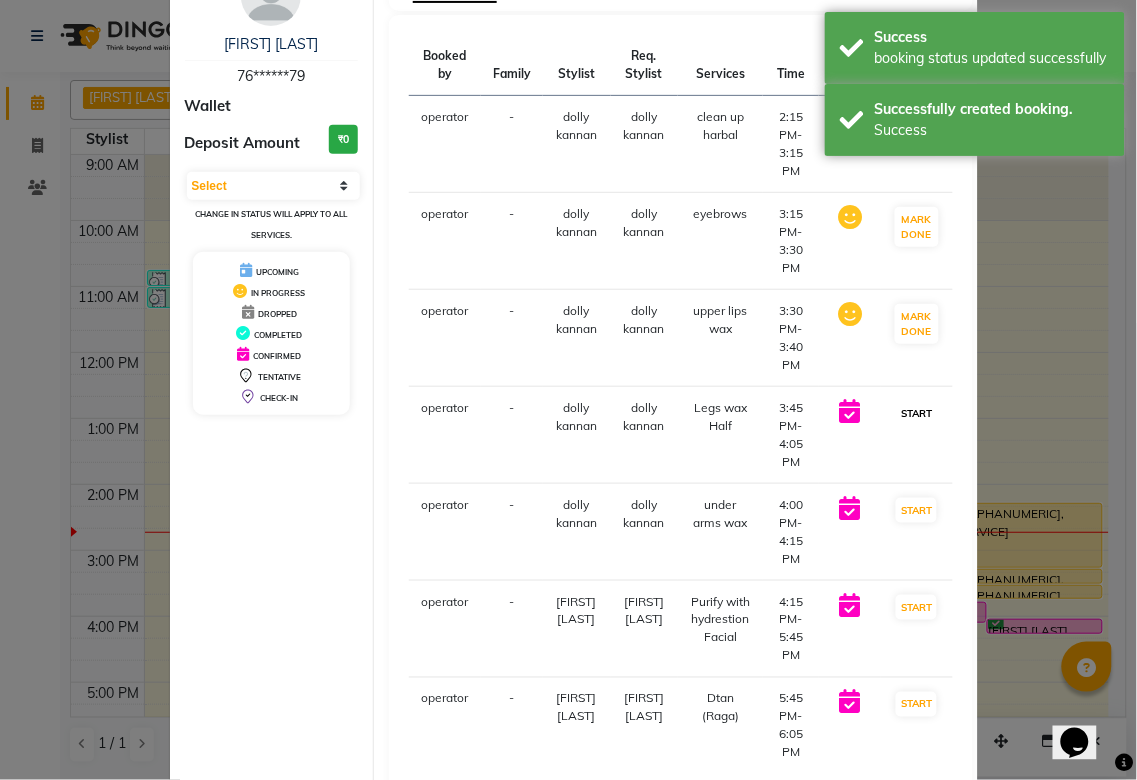 click on "START" at bounding box center [916, 413] 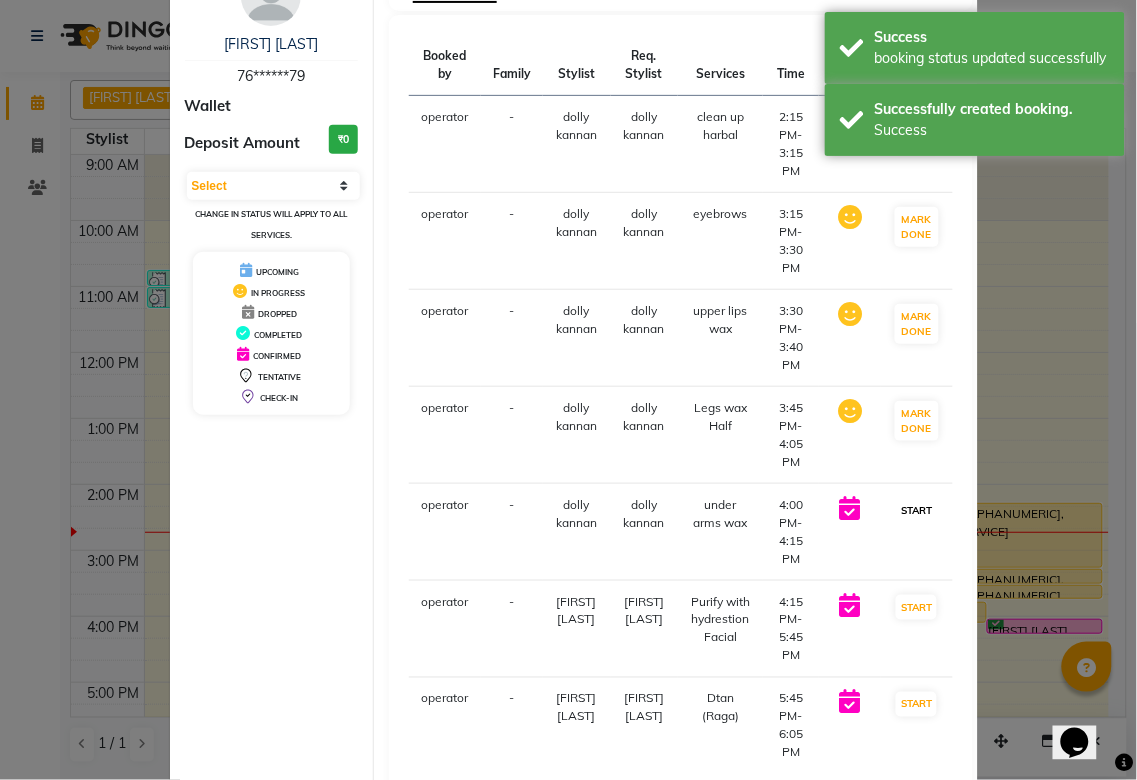 click on "START" at bounding box center [916, 510] 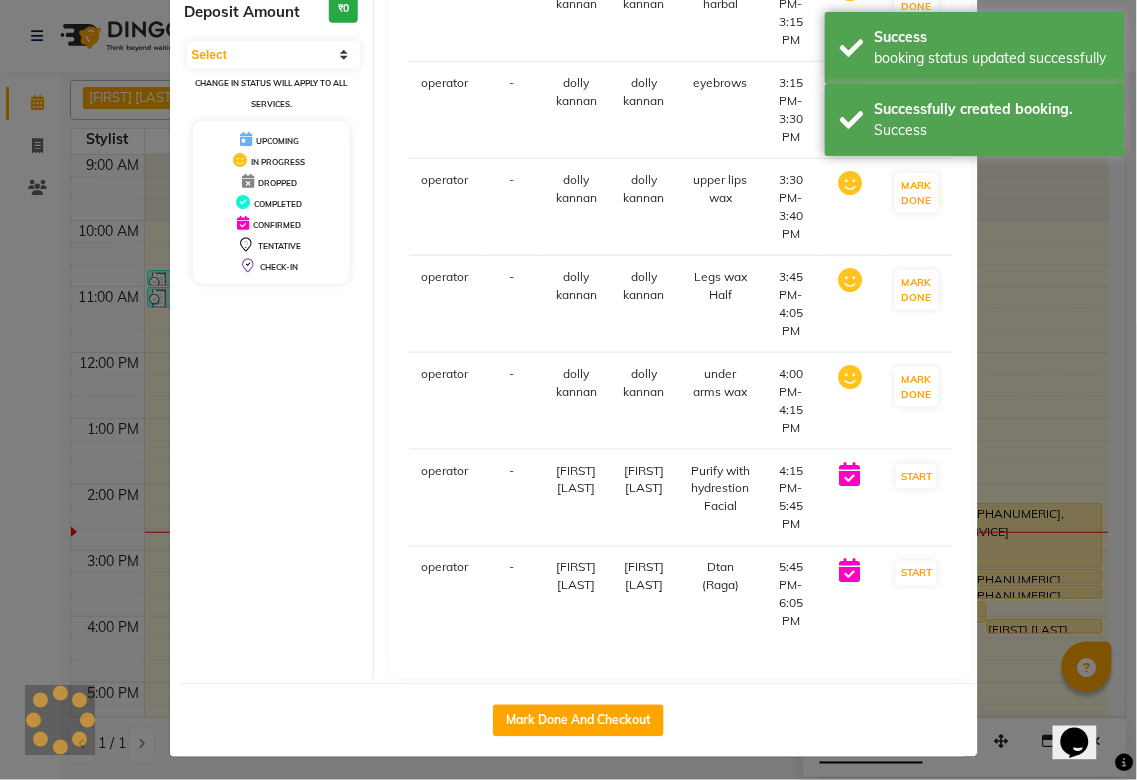 scroll, scrollTop: 248, scrollLeft: 0, axis: vertical 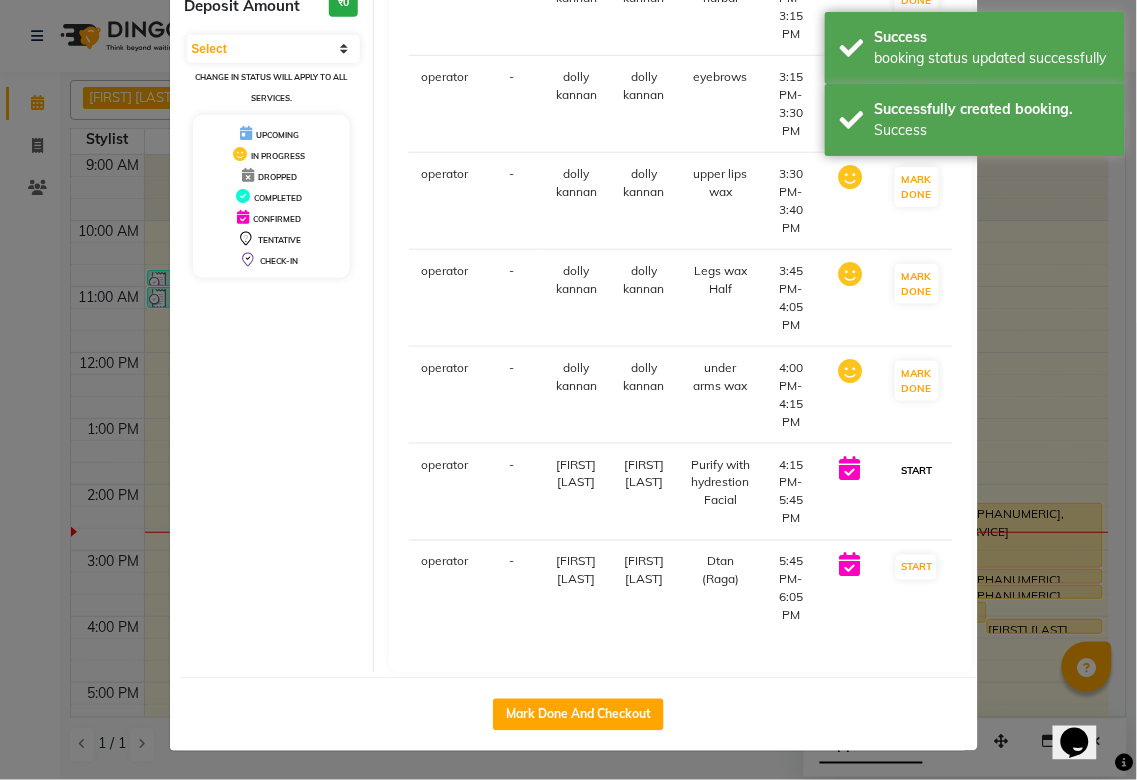 click on "START" at bounding box center [916, 470] 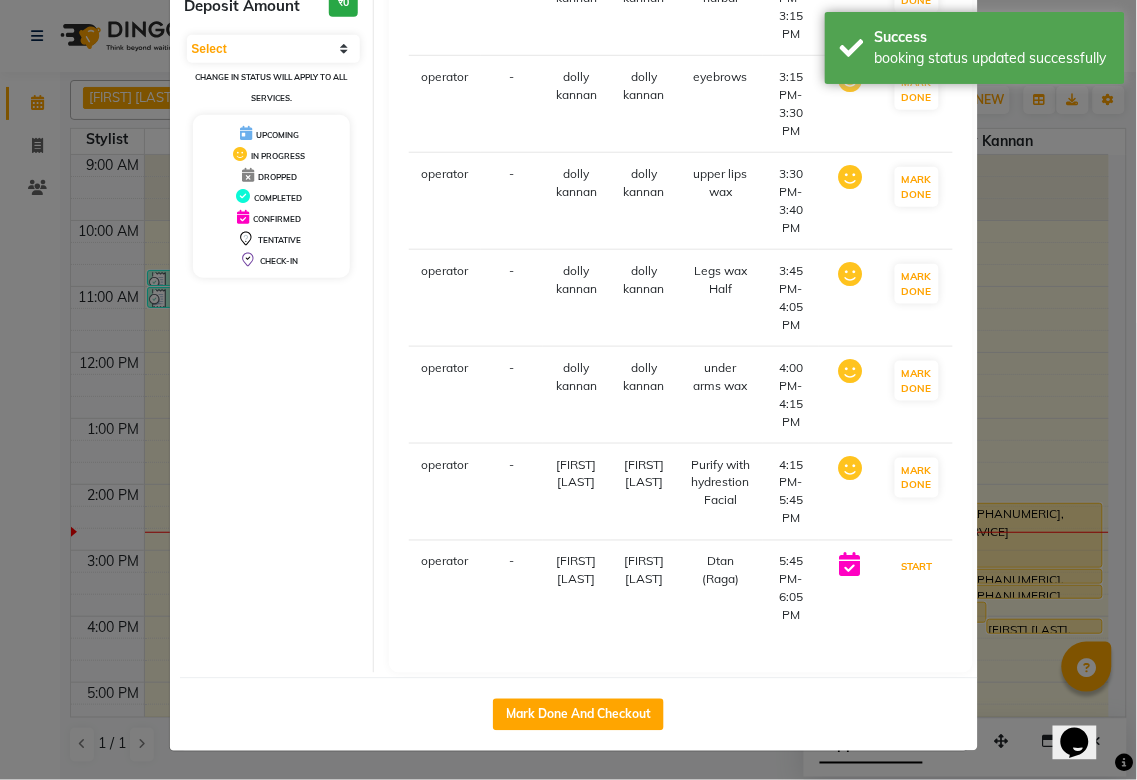 click on "START" at bounding box center [916, 567] 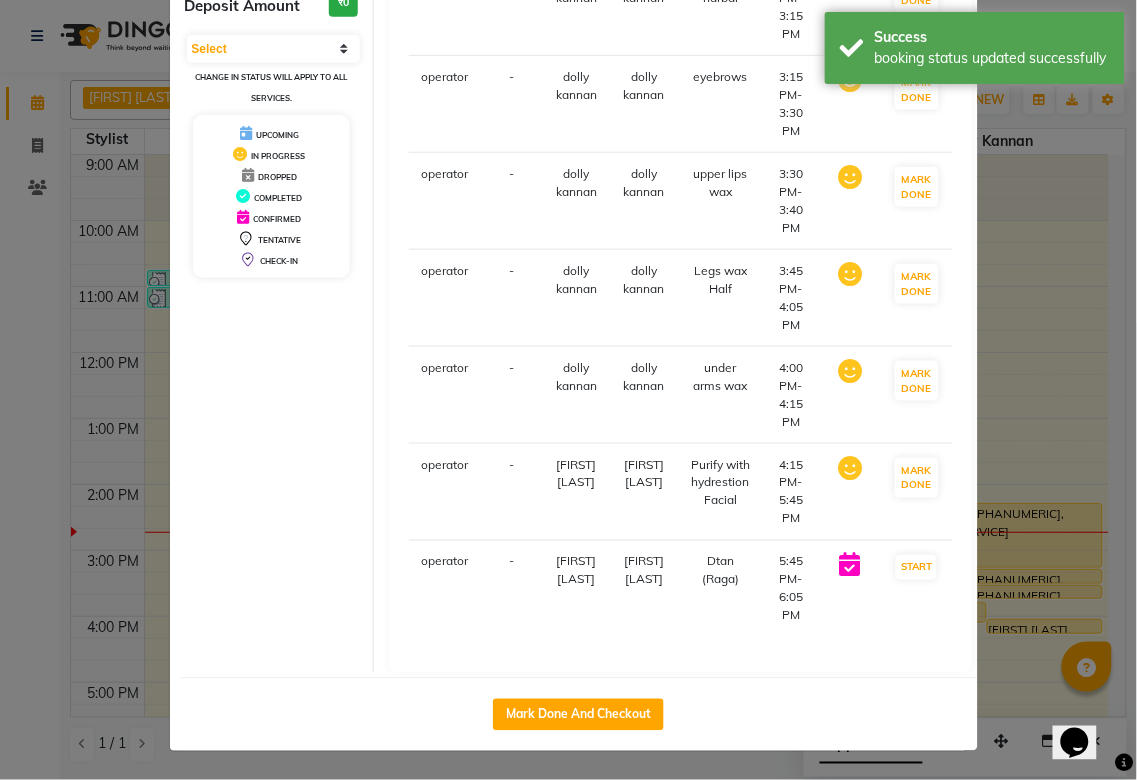select on "1" 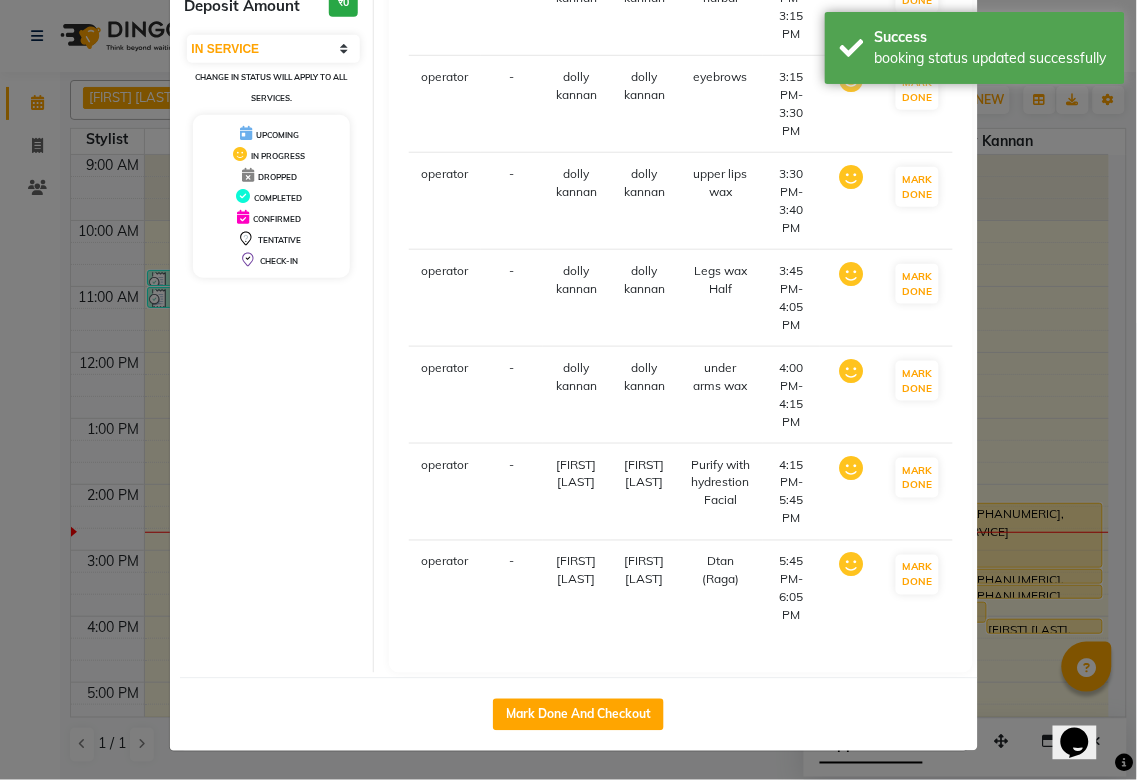 click on "Client Detail [FIRST] [LAST] [PHONE] Wallet Deposit Amount  ₹0  Select IN SERVICE CONFIRMED TENTATIVE CHECK IN MARK DONE DROPPED UPCOMING Change in status will apply to all services. UPCOMING IN PROGRESS DROPPED COMPLETED CONFIRMED TENTATIVE CHECK-IN SERVICES APPOINTMENT NOTES CLIENT NOTES CONSUMPTION Booked by Family Stylist Req. Stylist Services Time Status  operator  - [FIRST] [LAST] [FIRST] [LAST]   clean up harbal   [TIME]-[TIME]   MARK DONE   operator  - [FIRST] [LAST] [FIRST] [LAST]   eyebrows   [TIME]-[TIME]   MARK DONE   operator  - [FIRST] [LAST] [FIRST] [LAST]   upper lips wax   [TIME]-[TIME]   MARK DONE   operator  - [FIRST] [LAST] [FIRST] [LAST]   Legs wax Half   [TIME]-[TIME]   MARK DONE   operator  - [FIRST] [LAST] [FIRST] [LAST]   under arms wax   [TIME]-[TIME]   MARK DONE   operator  - [FIRST] [LAST] [FIRST] [LAST]  Purify with hydrestion Facial   [TIME]-[TIME]   MARK DONE   operator  - [FIRST] [LAST] [FIRST] [LAST]  Dtan (Raga)   [TIME]-[TIME]   MARK DONE   Mark Done And Checkout" 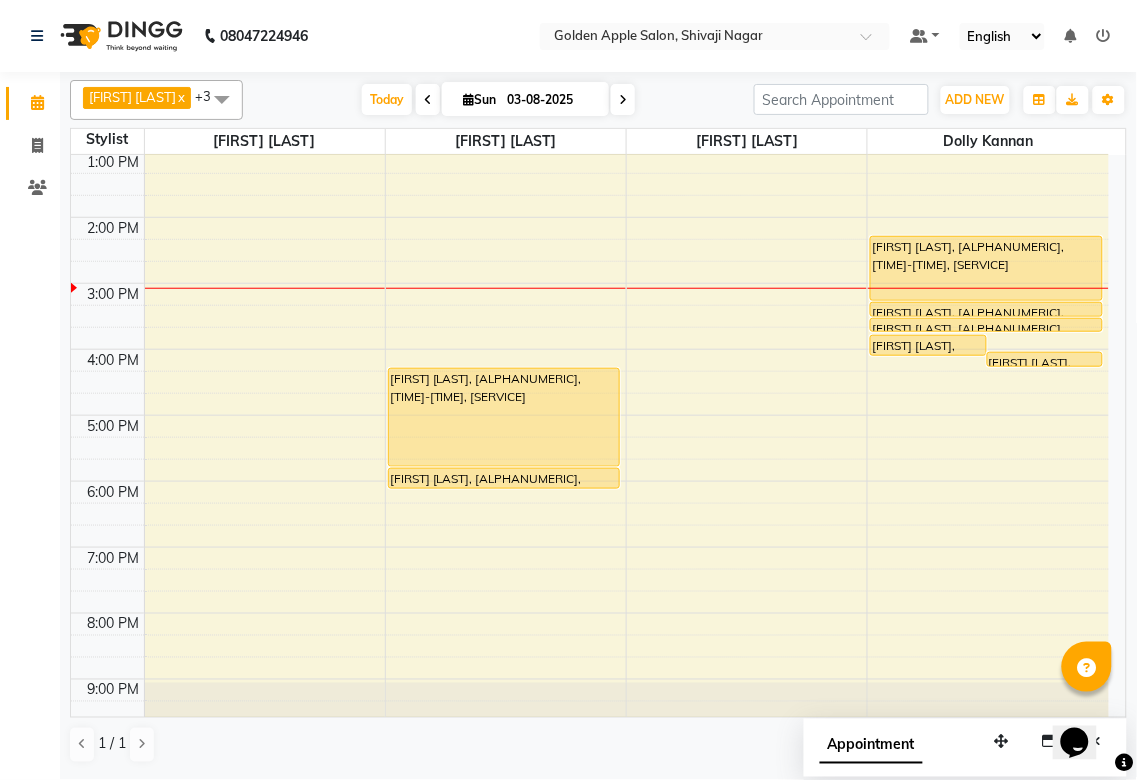 scroll, scrollTop: 300, scrollLeft: 0, axis: vertical 